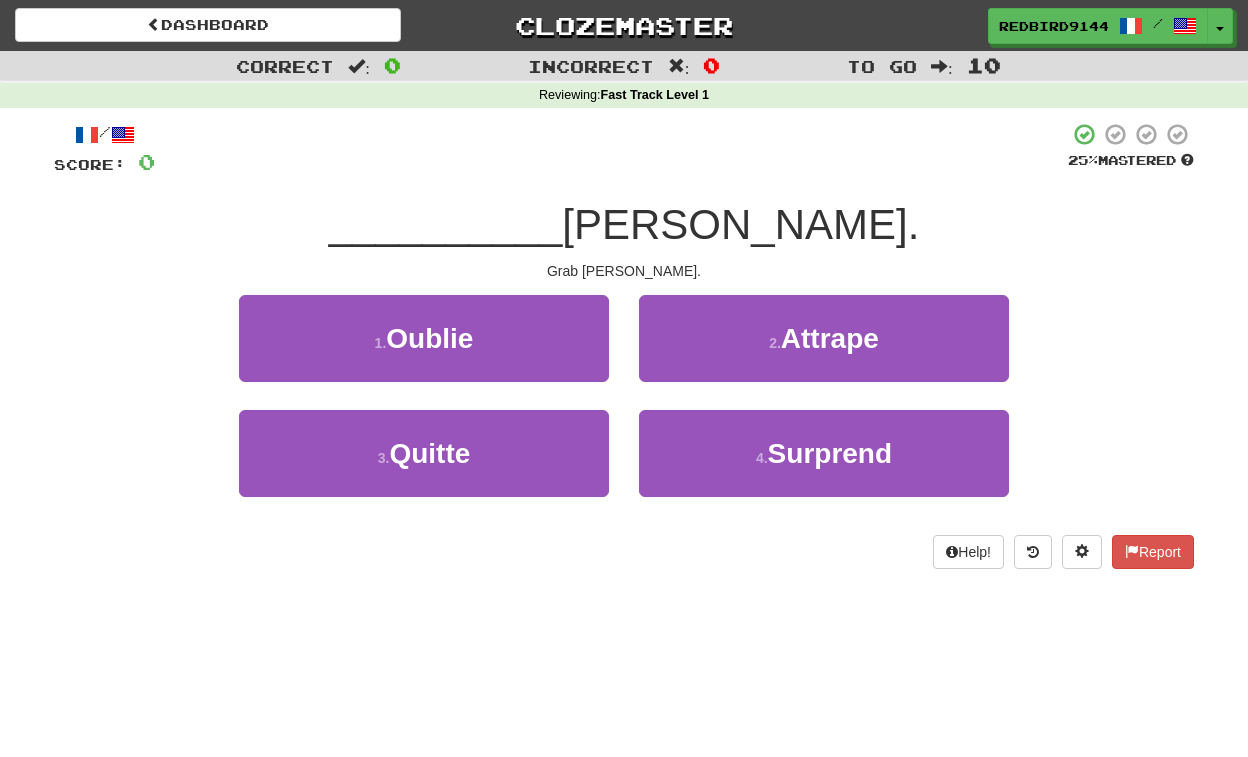 scroll, scrollTop: 0, scrollLeft: 0, axis: both 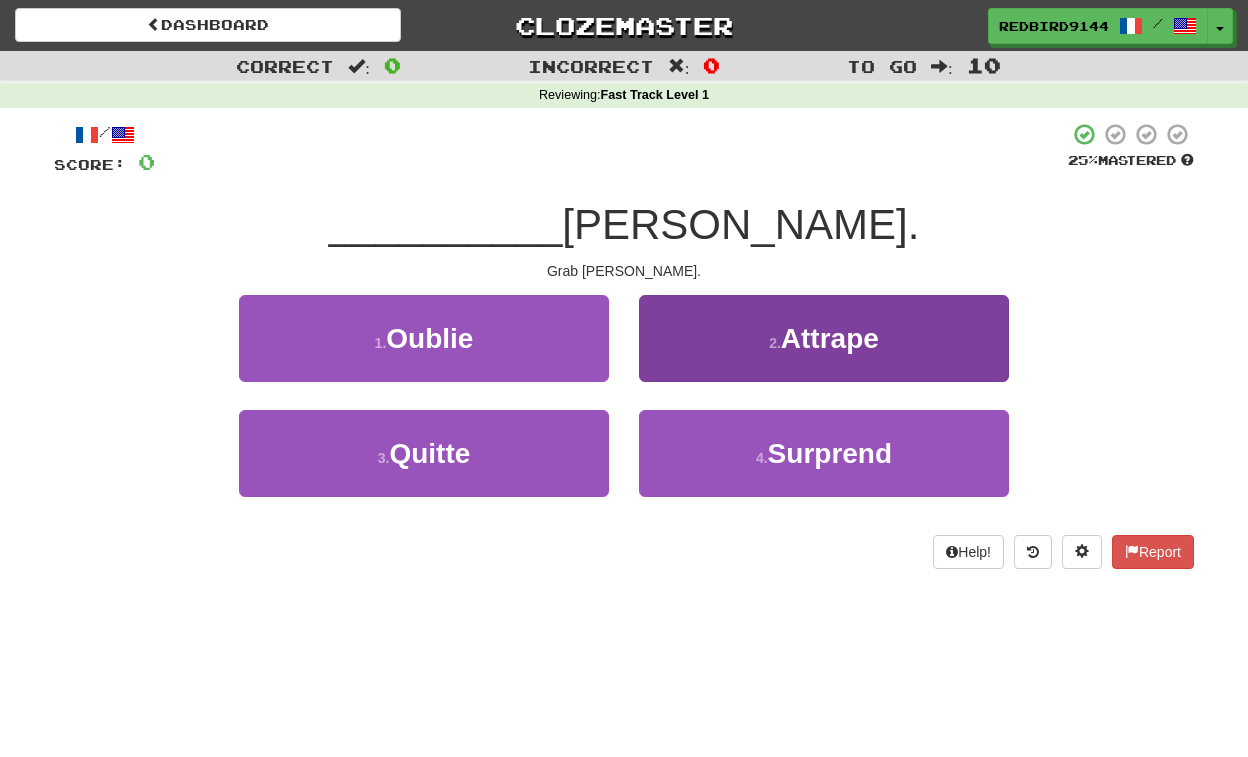 click on "2 .  Attrape" at bounding box center (824, 338) 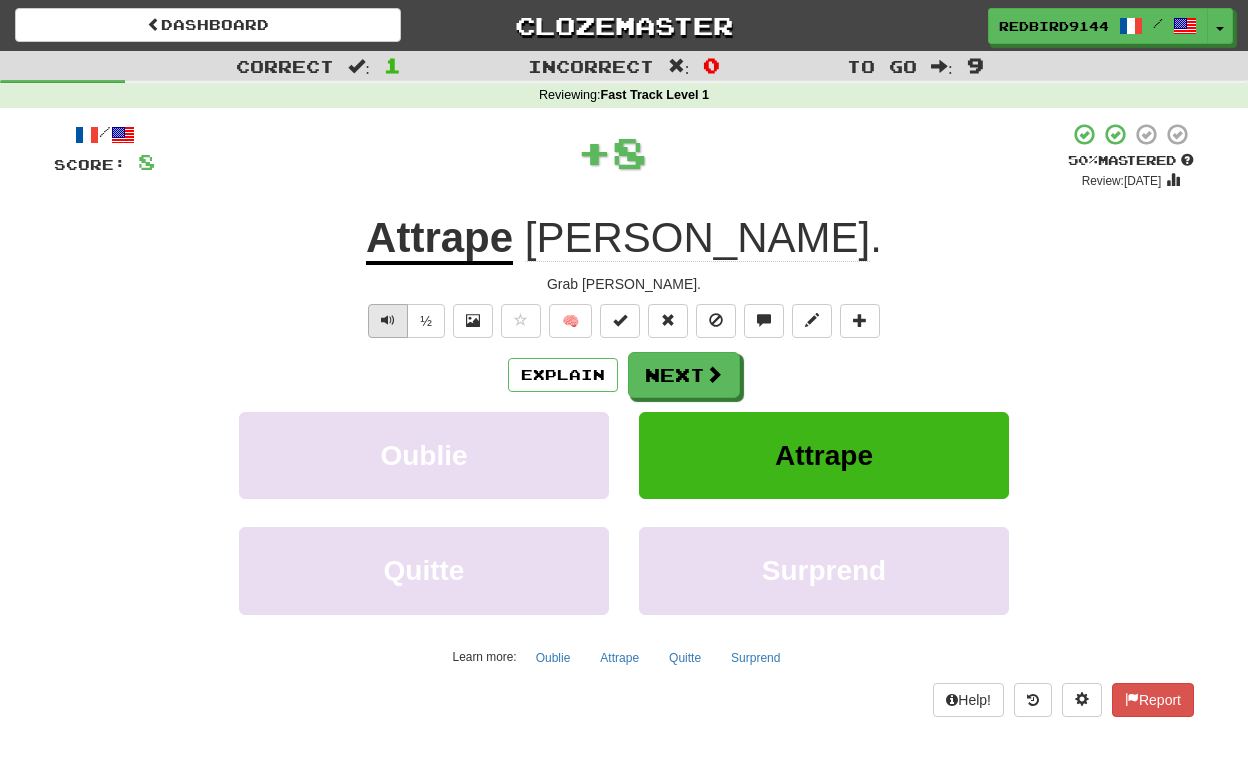 click at bounding box center (388, 320) 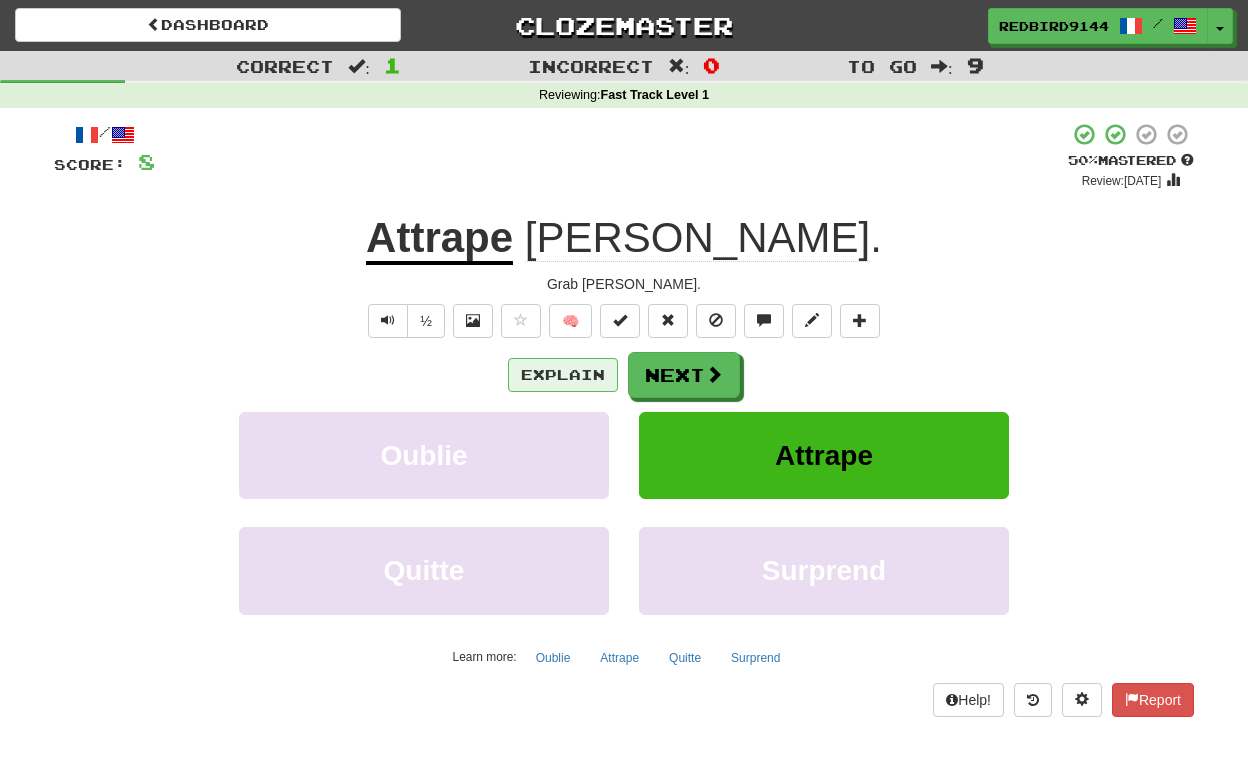 click on "Explain" at bounding box center [563, 375] 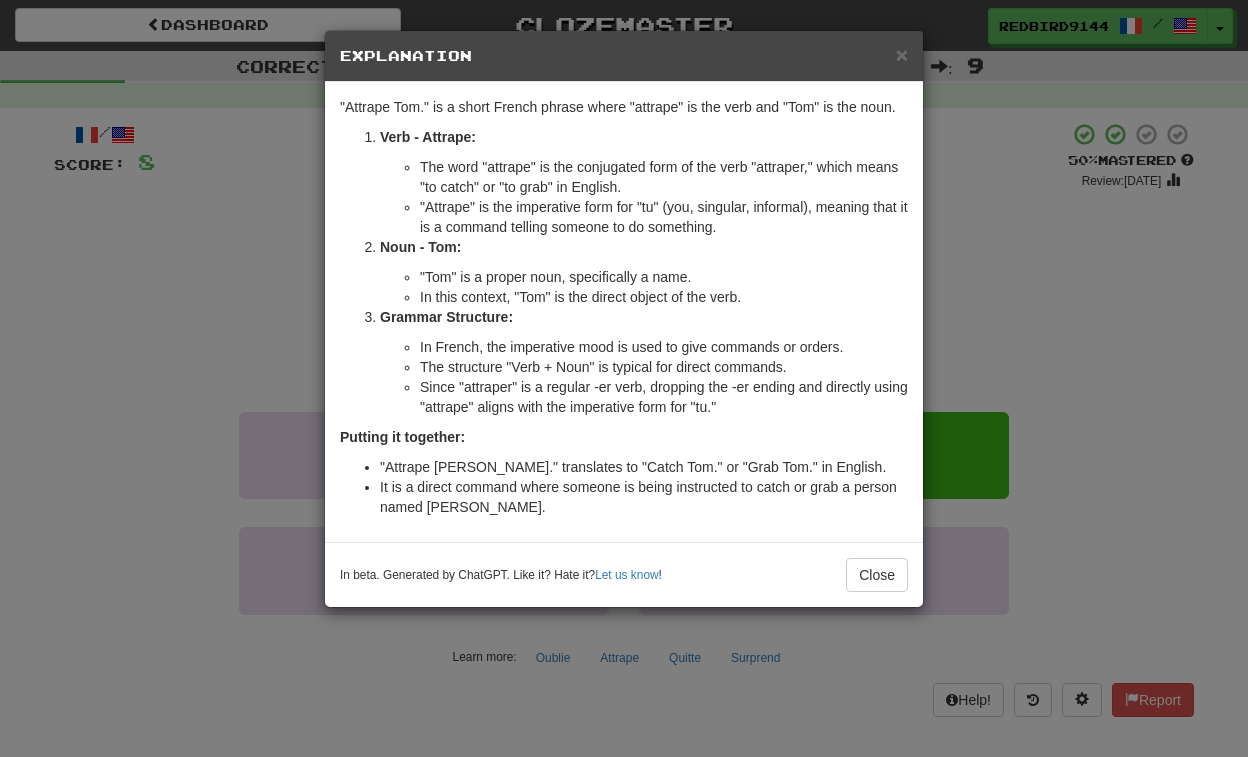 click on "× Explanation "Attrape Tom." is a short French phrase where "attrape" is the verb and "Tom" is the noun.
Verb - Attrape:
The word "attrape" is the conjugated form of the verb "attraper," which means "to catch" or "to grab" in English.
"Attrape" is the imperative form for "tu" (you, singular, informal), meaning that it is a command telling someone to do something.
Noun - Tom:
"Tom" is a proper noun, specifically a name.
In this context, "Tom" is the direct object of the verb.
Grammar Structure:
In French, the imperative mood is used to give commands or orders.
The structure "Verb + Noun" is typical for direct commands.
Since "attraper" is a regular -er verb, dropping the -er ending and directly using "attrape" aligns with the imperative form for "tu."
Putting it together:
"Attrape Tom." translates to "Catch Tom." or "Grab Tom." in English.
It is a direct command where someone is being instructed to catch or grab a person named Tom.
Let us know ! Close" at bounding box center [624, 378] 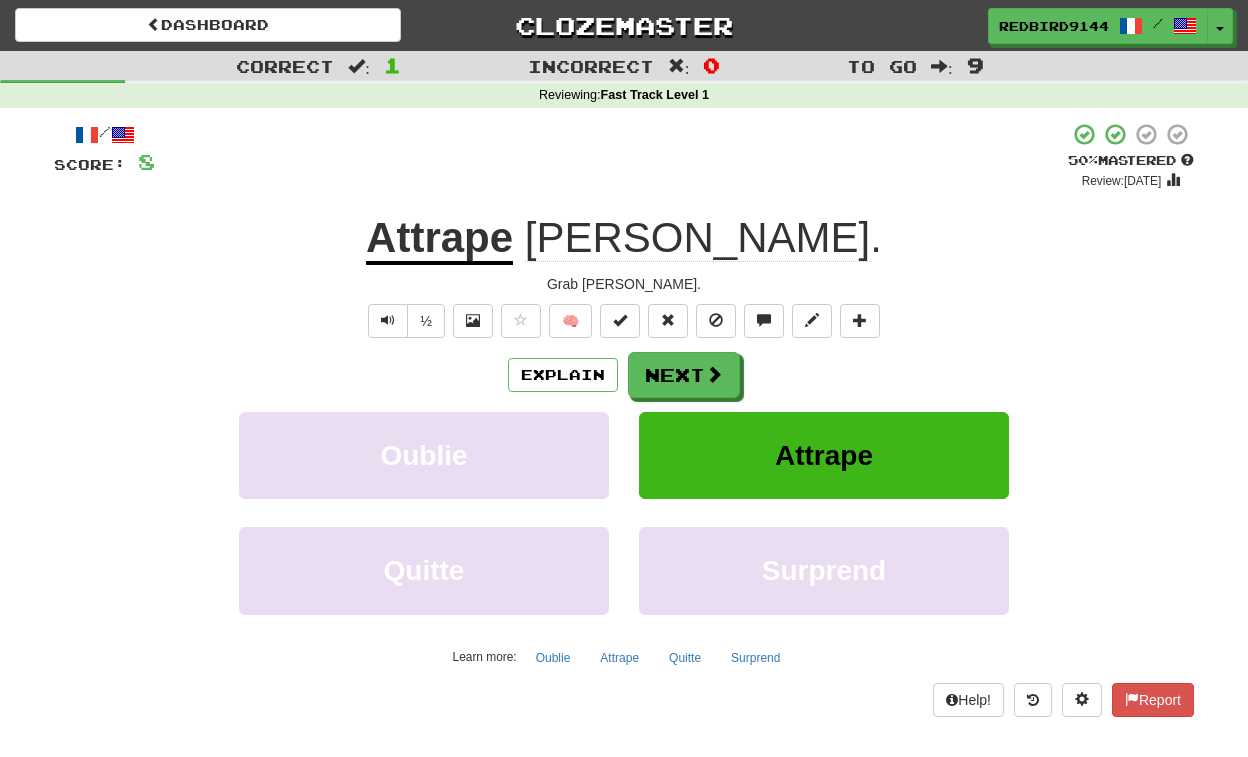 click on "Attrape" at bounding box center (824, 455) 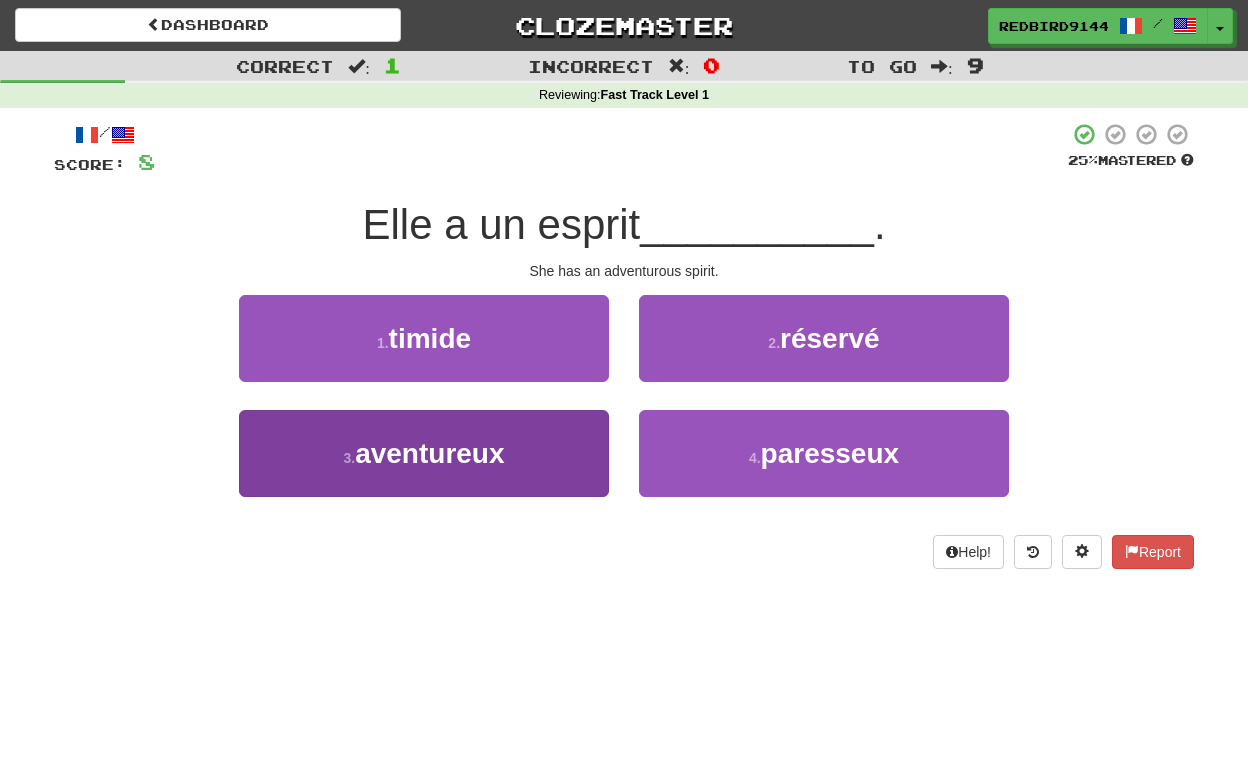 click on "aventureux" at bounding box center [429, 453] 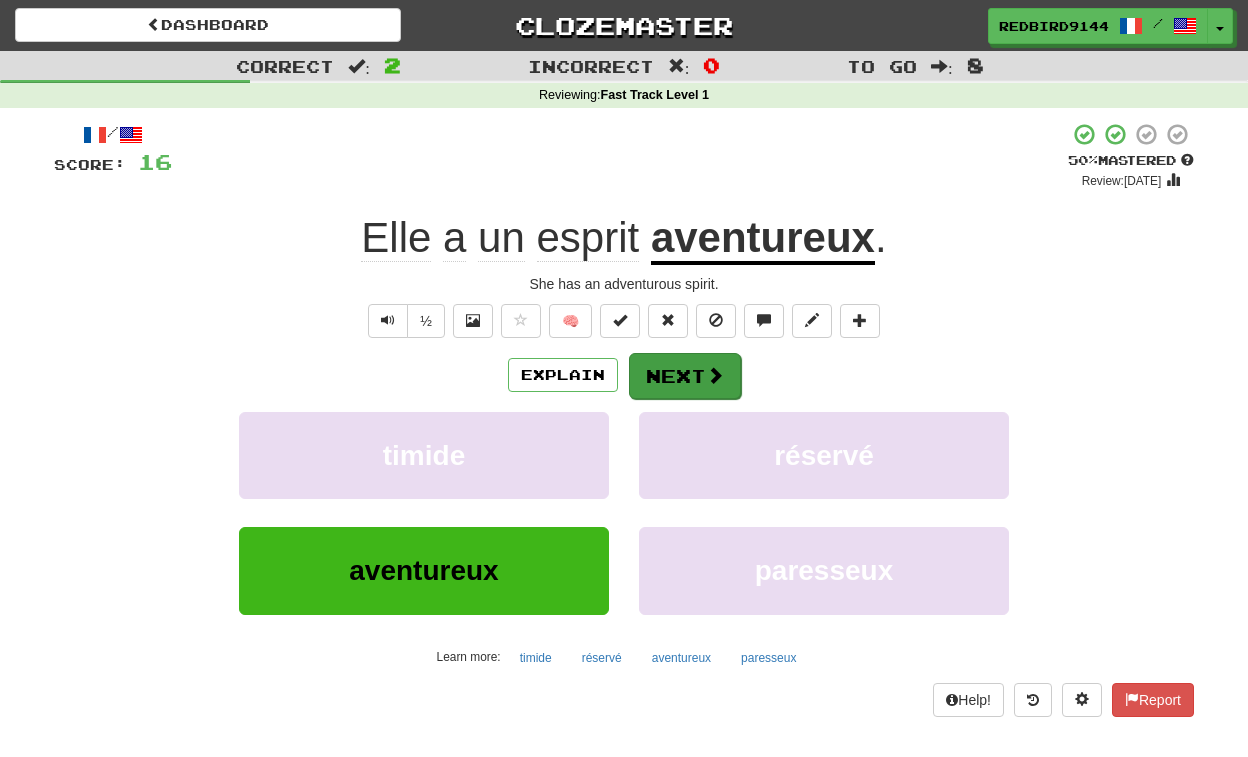 click on "Next" at bounding box center [685, 376] 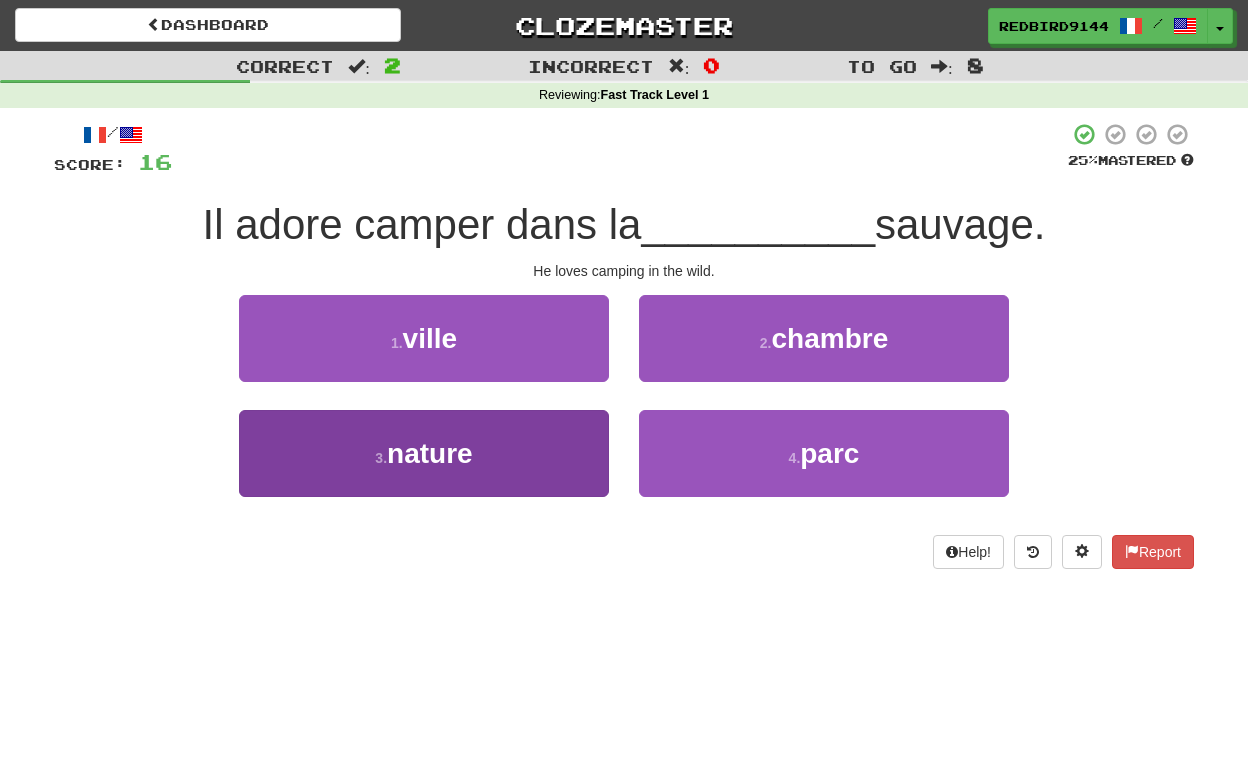 click on "3 .  nature" at bounding box center (424, 453) 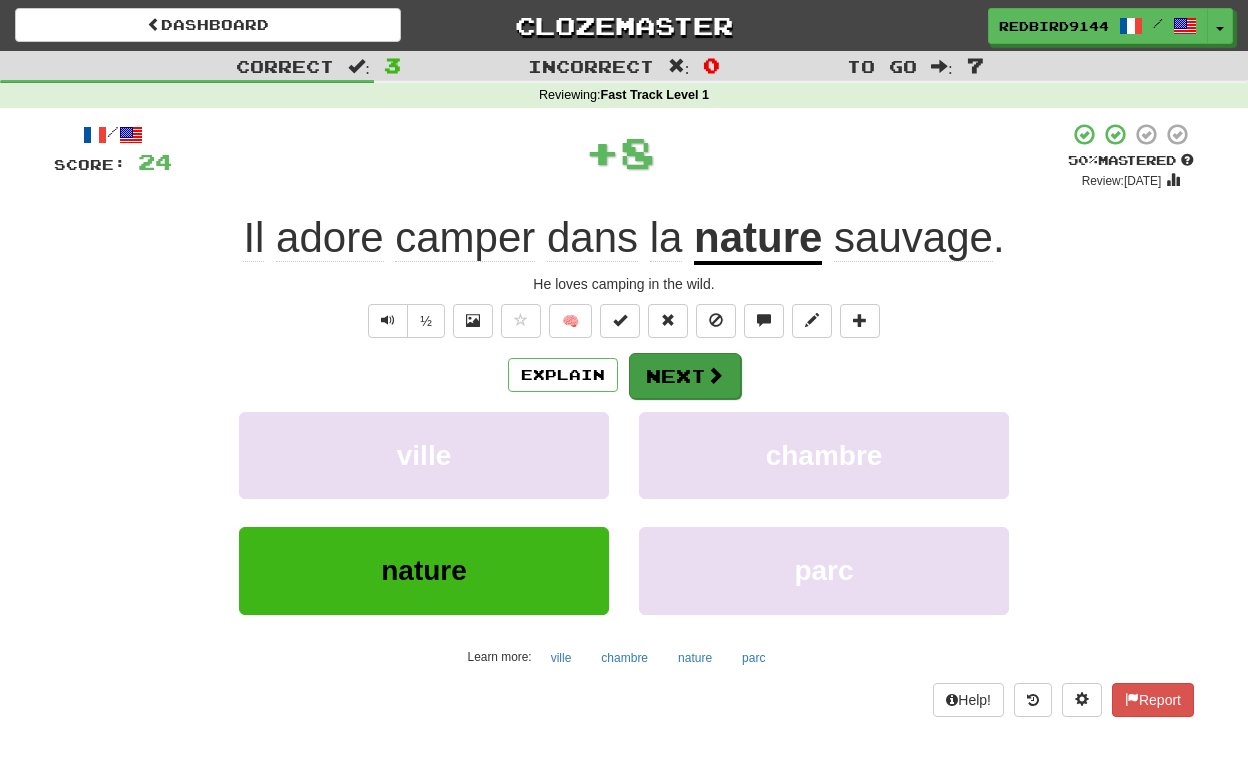 click on "Next" at bounding box center [685, 376] 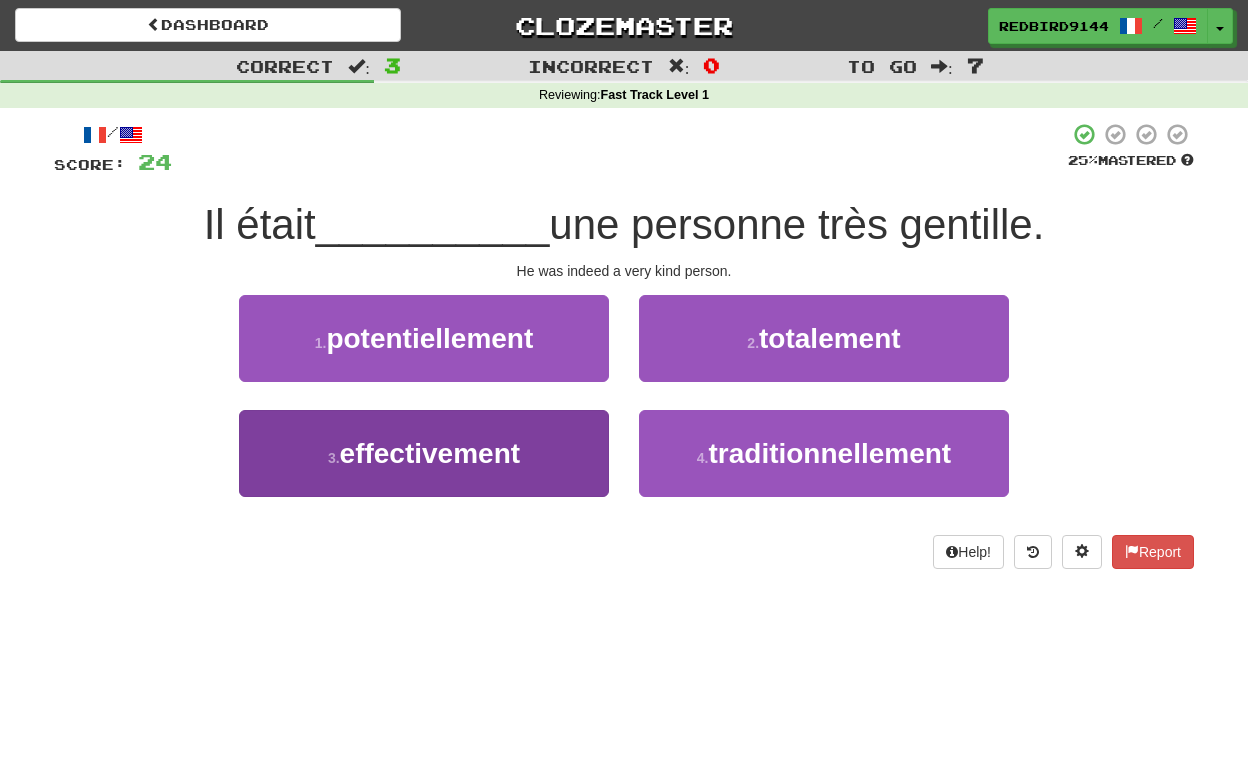 click on "effectivement" at bounding box center (430, 453) 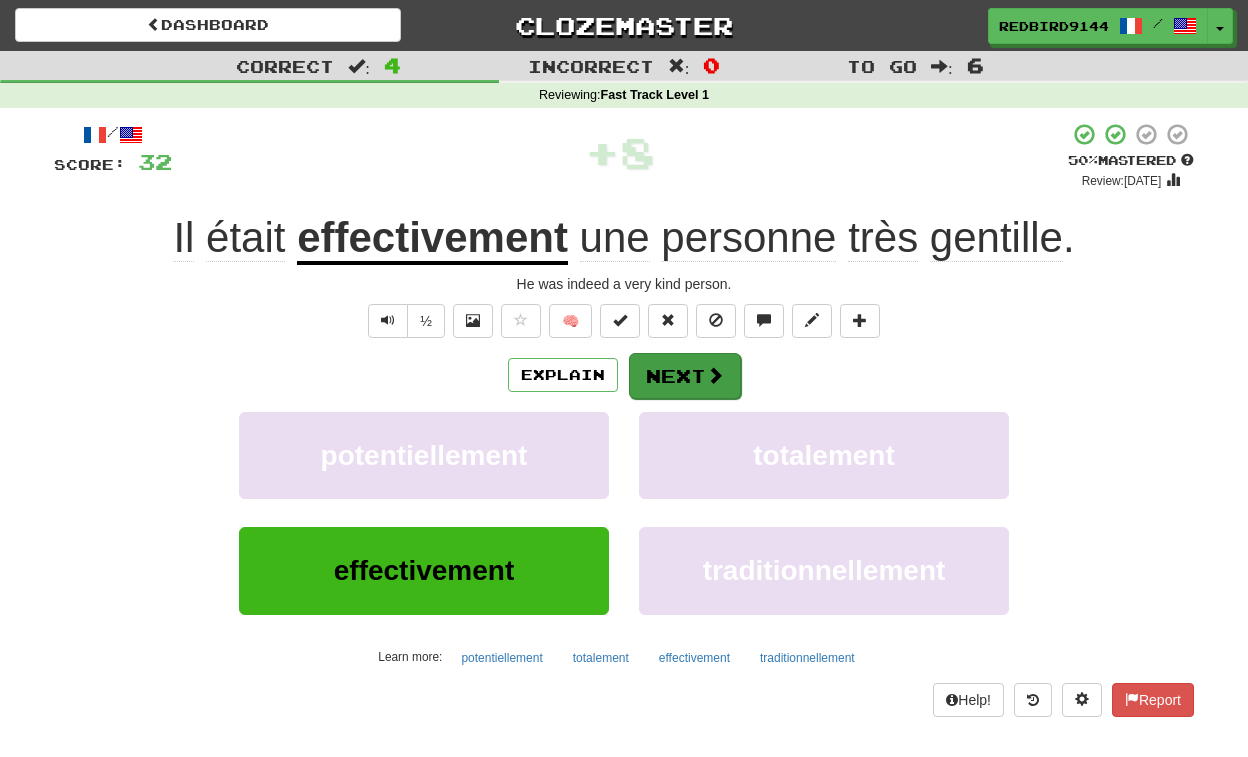 click on "Next" at bounding box center [685, 376] 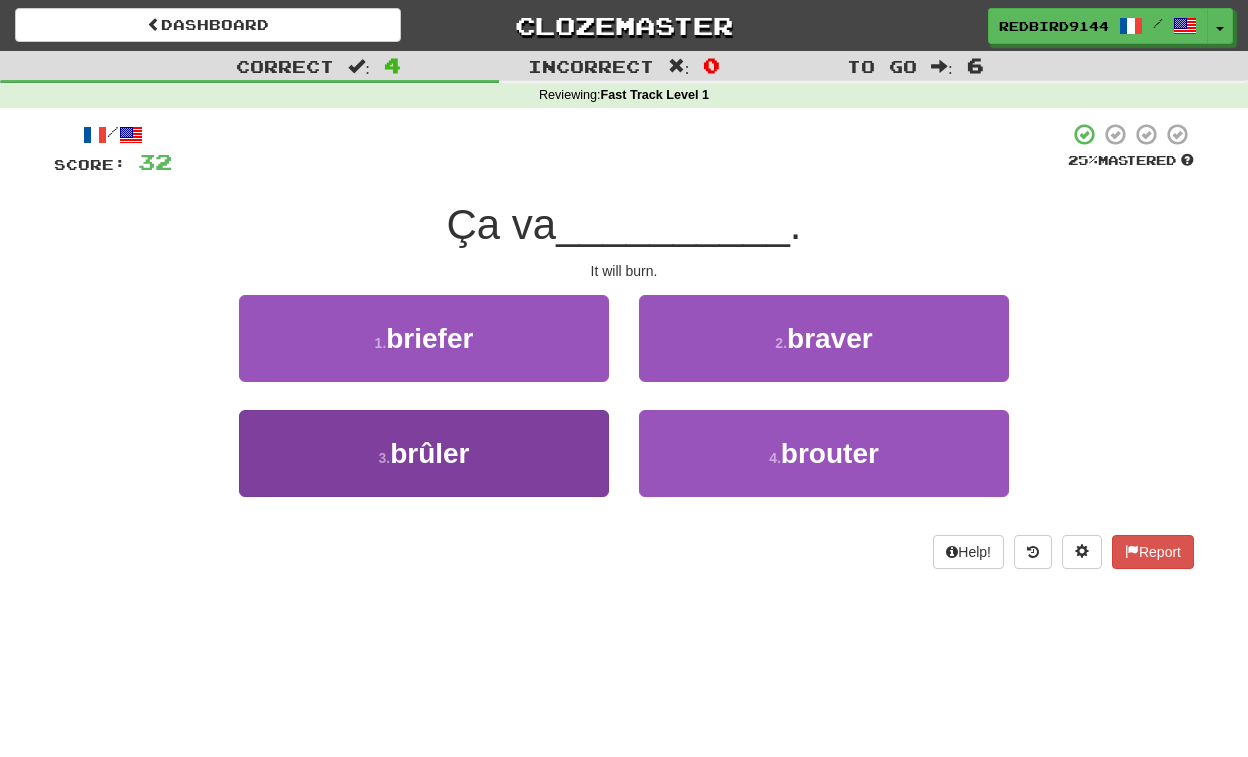 click on "3 .  brûler" at bounding box center (424, 453) 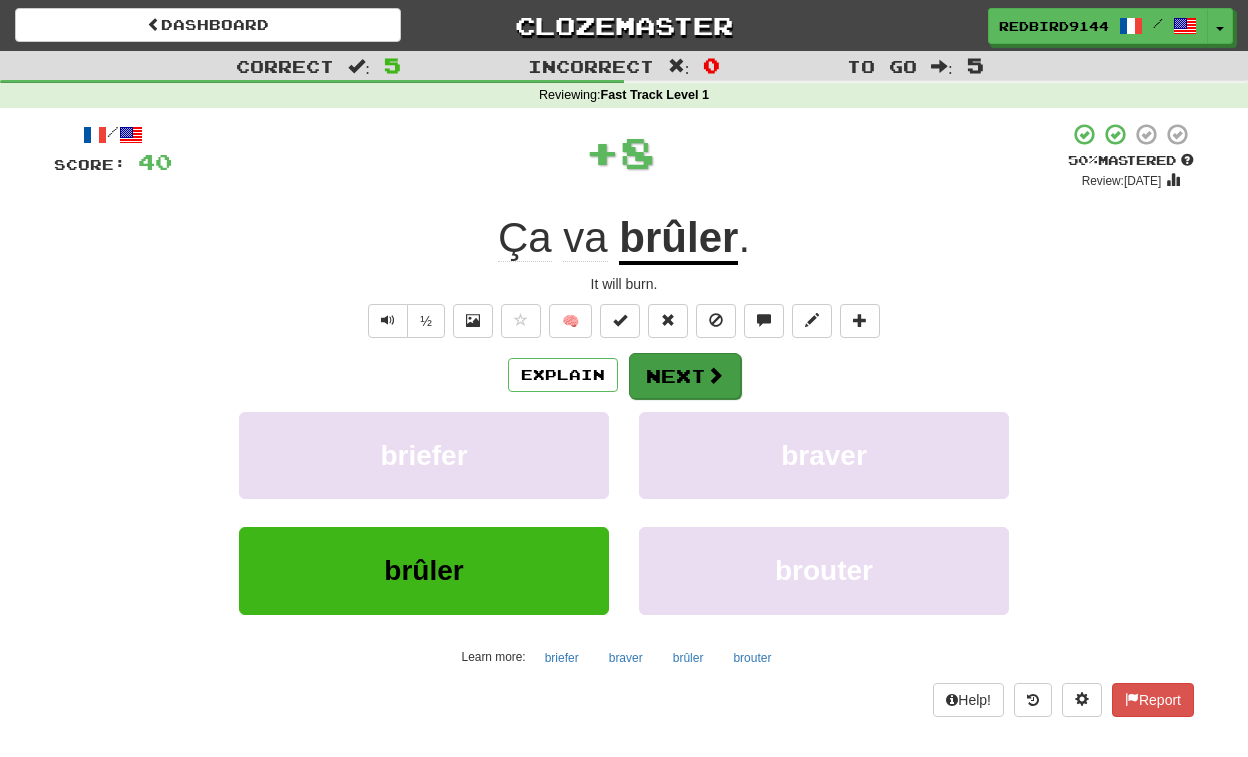 click on "Next" at bounding box center [685, 376] 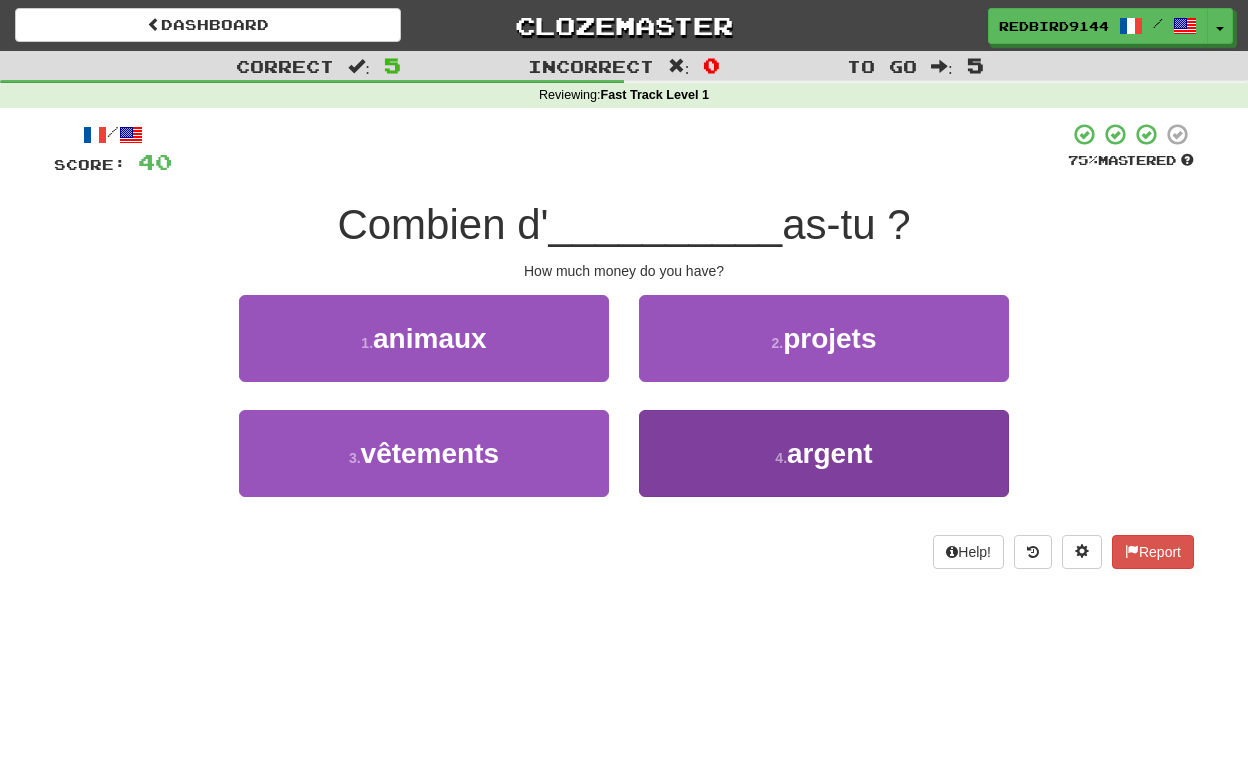 click on "4 .  argent" at bounding box center (824, 453) 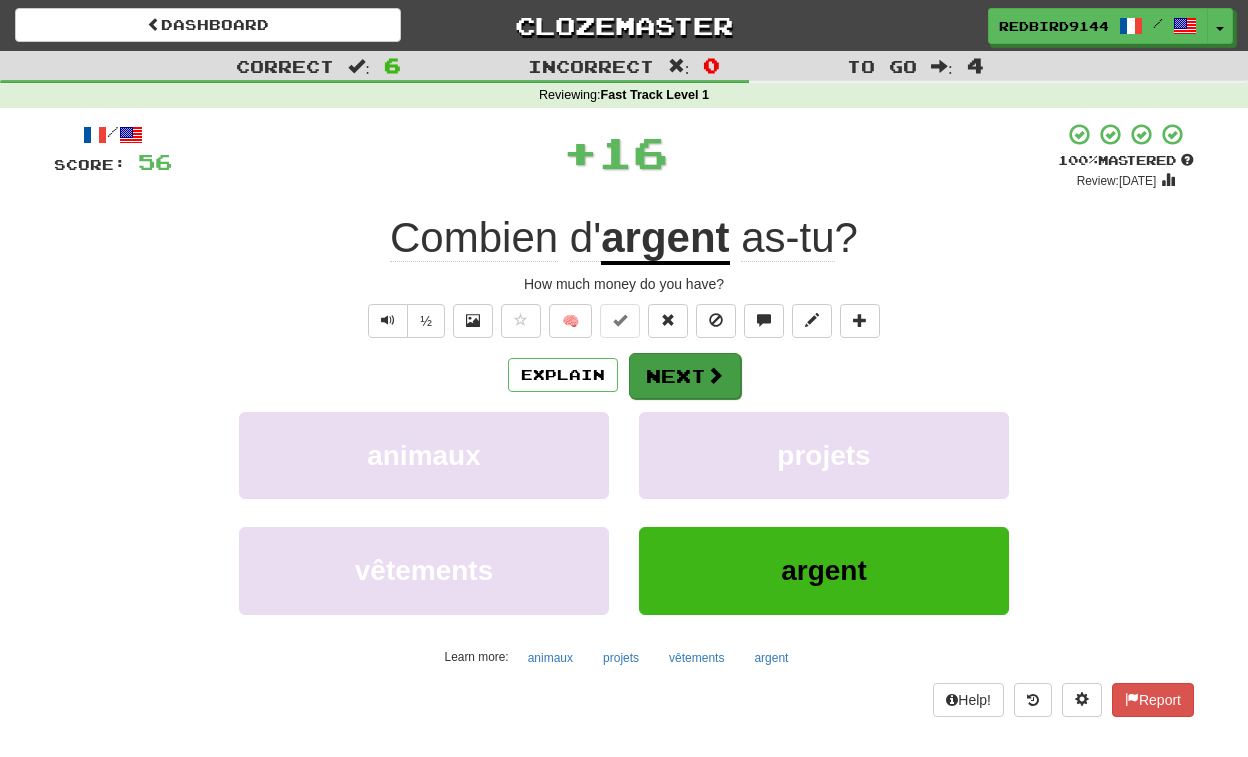 click on "Next" at bounding box center (685, 376) 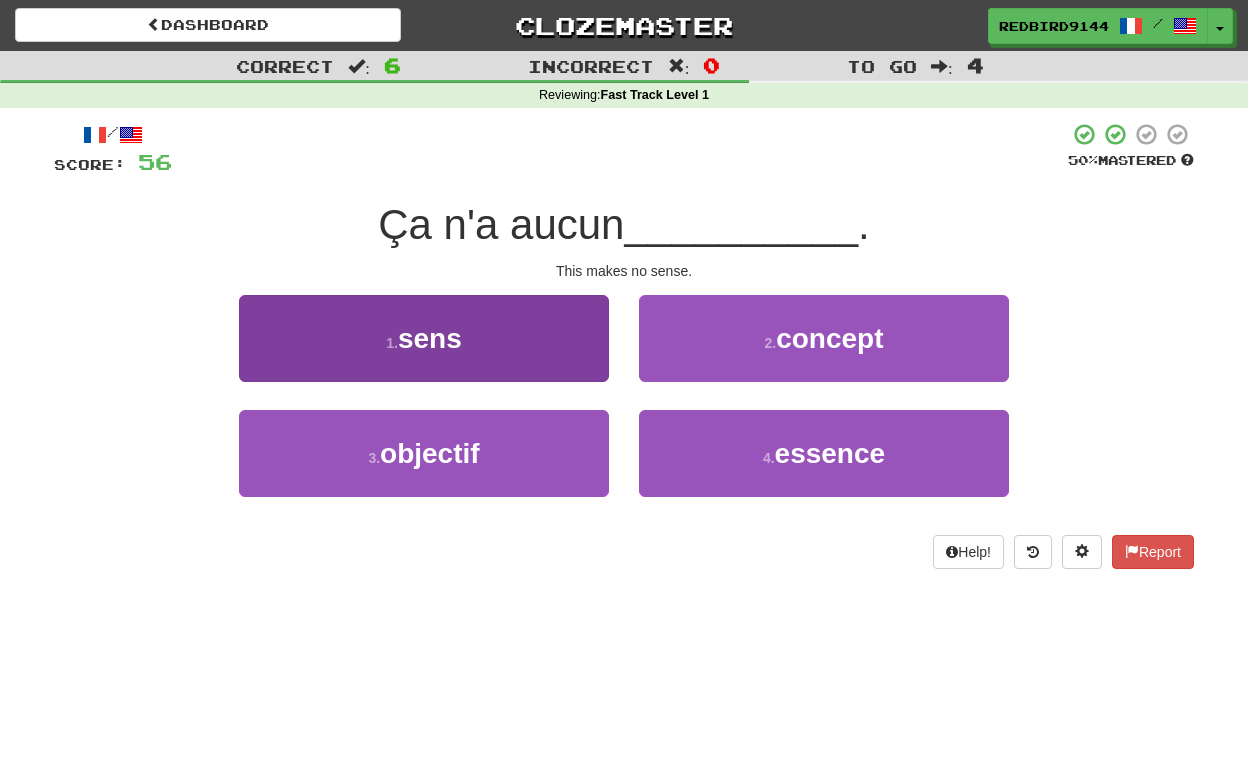 click on "1 .  sens" at bounding box center [424, 338] 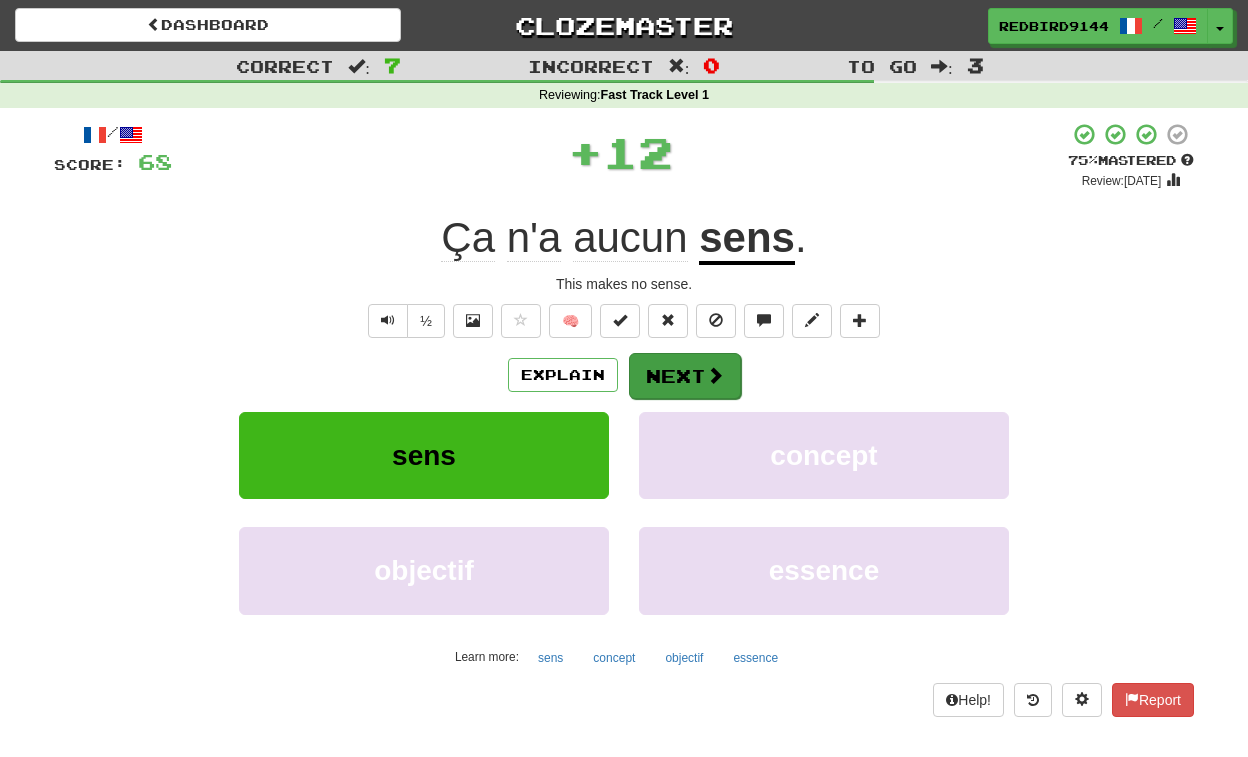 click on "Next" at bounding box center [685, 376] 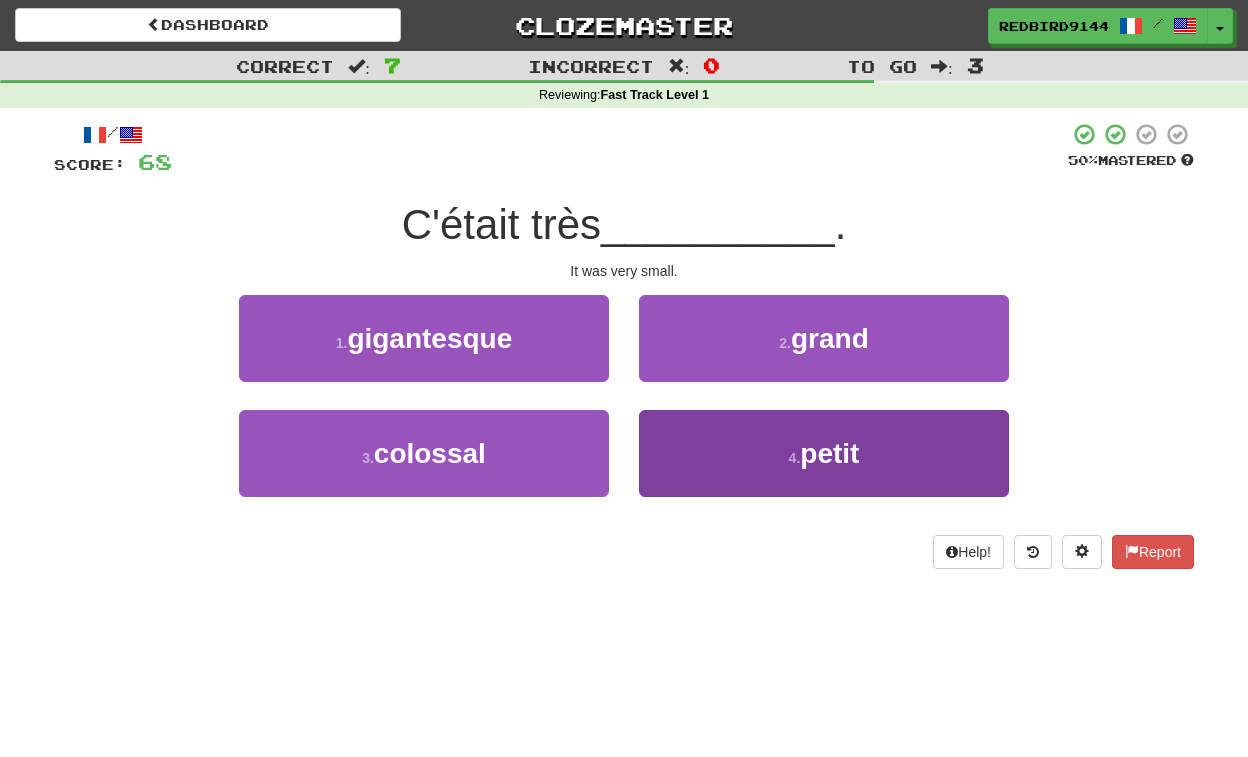 click on "4 .  petit" at bounding box center [824, 453] 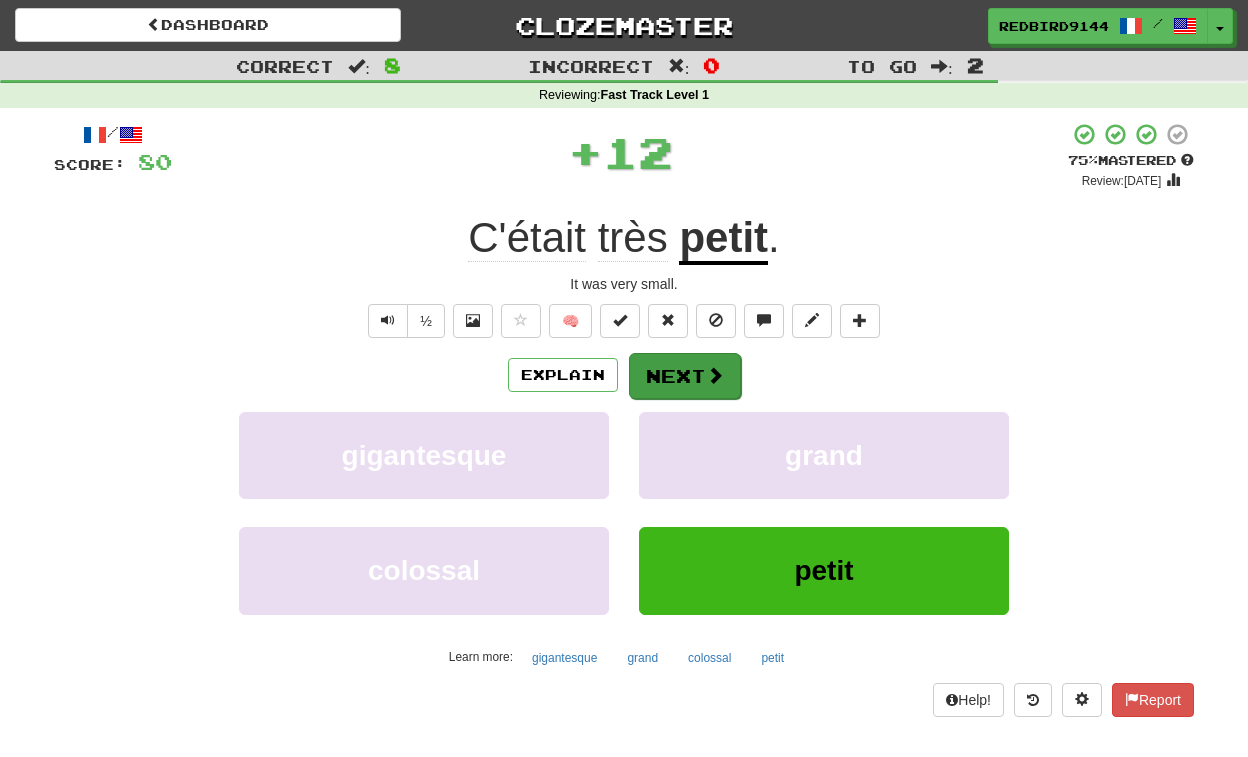 click on "Next" at bounding box center (685, 376) 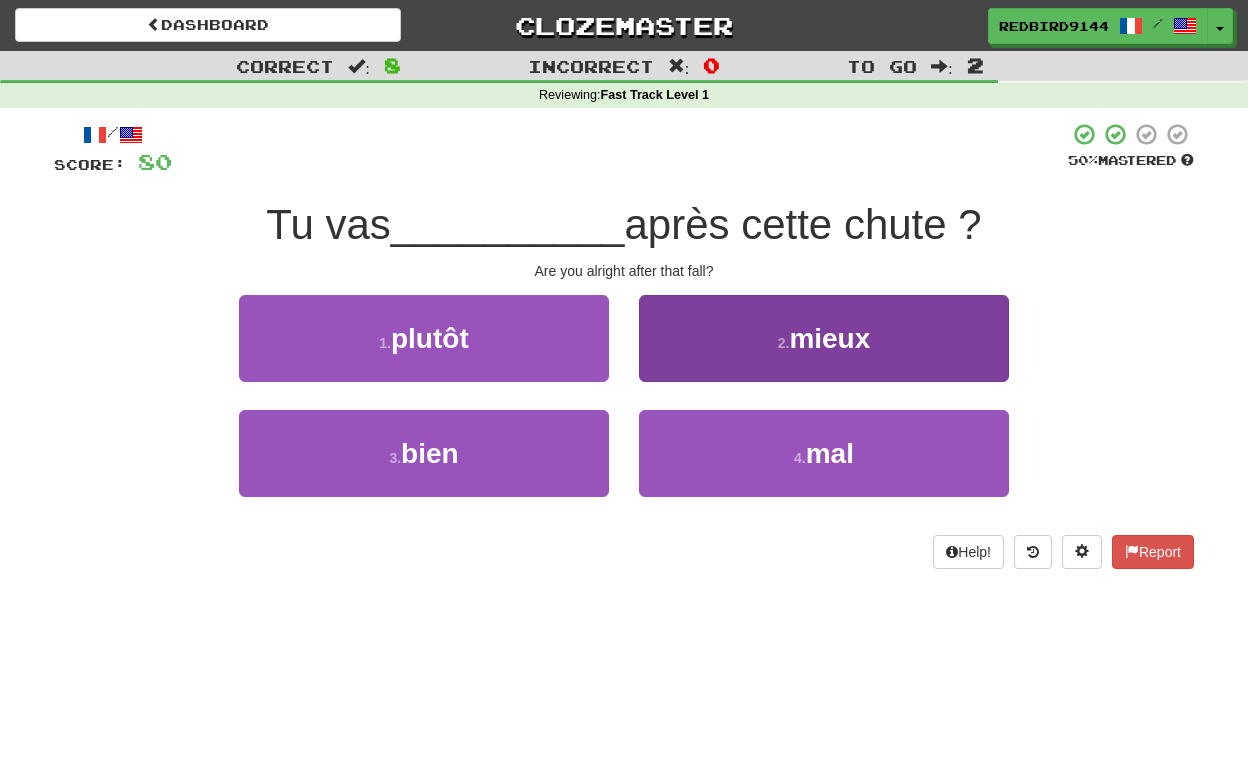click on "2 .  mieux" at bounding box center [824, 338] 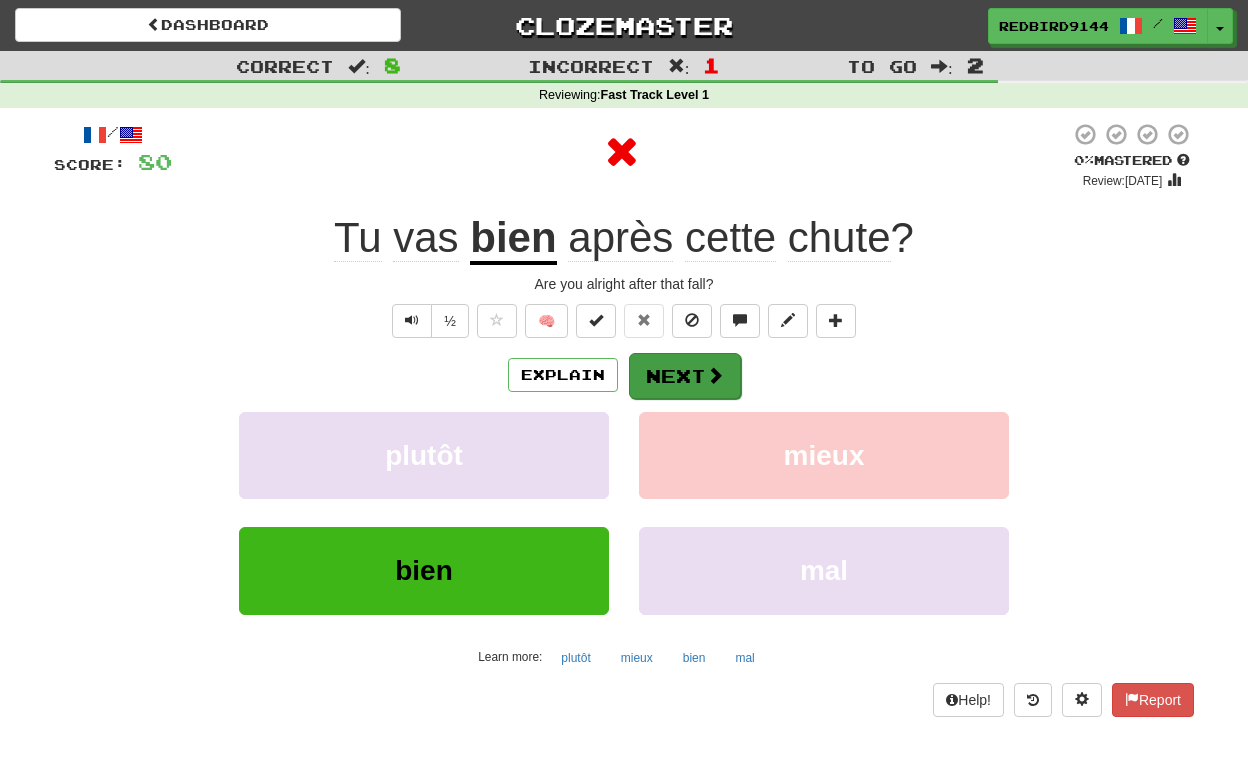 click on "Next" at bounding box center (685, 376) 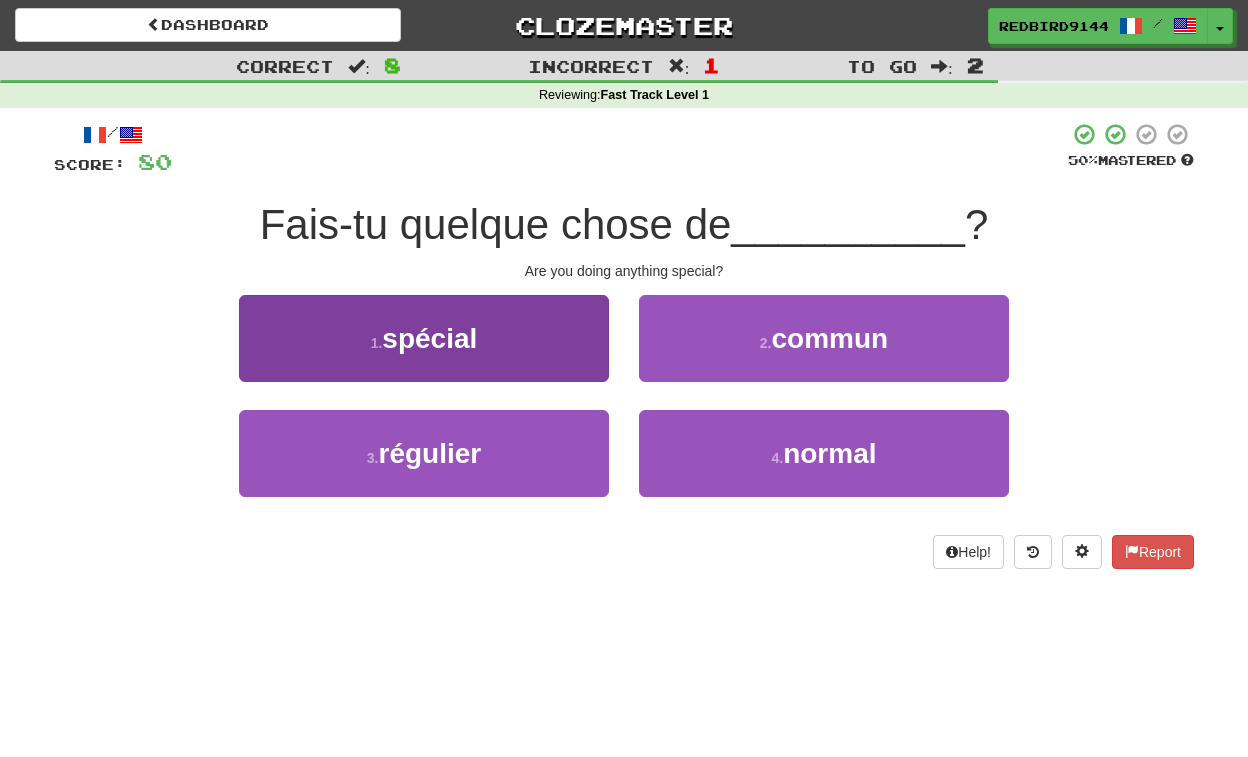 click on "1 .  spécial" at bounding box center [424, 338] 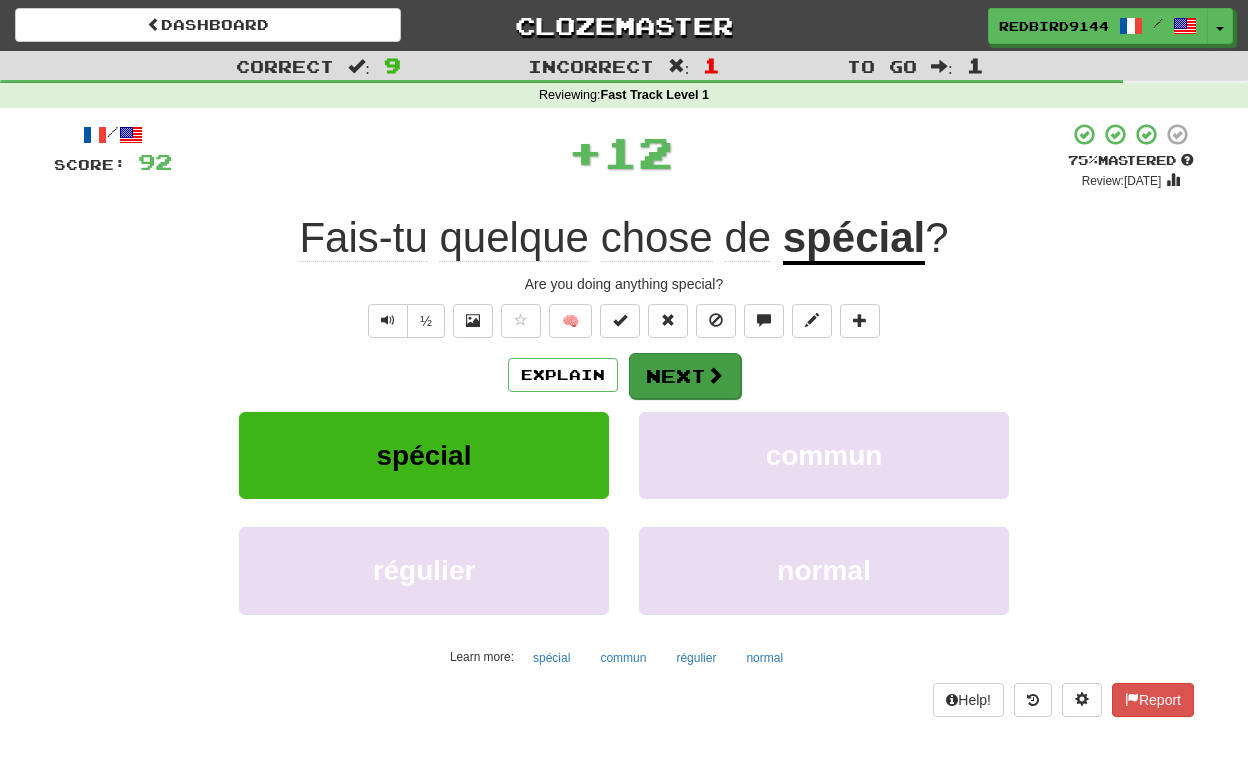 click on "Next" at bounding box center (685, 376) 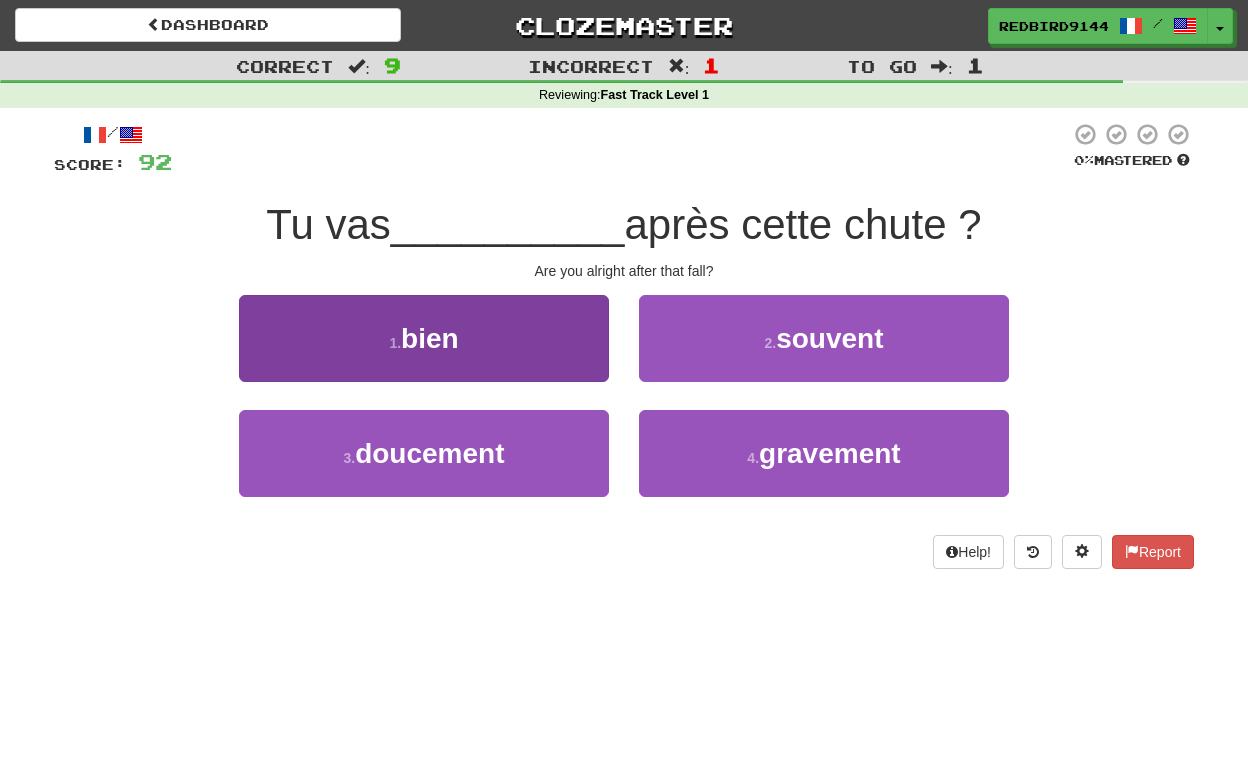 click on "bien" at bounding box center (430, 338) 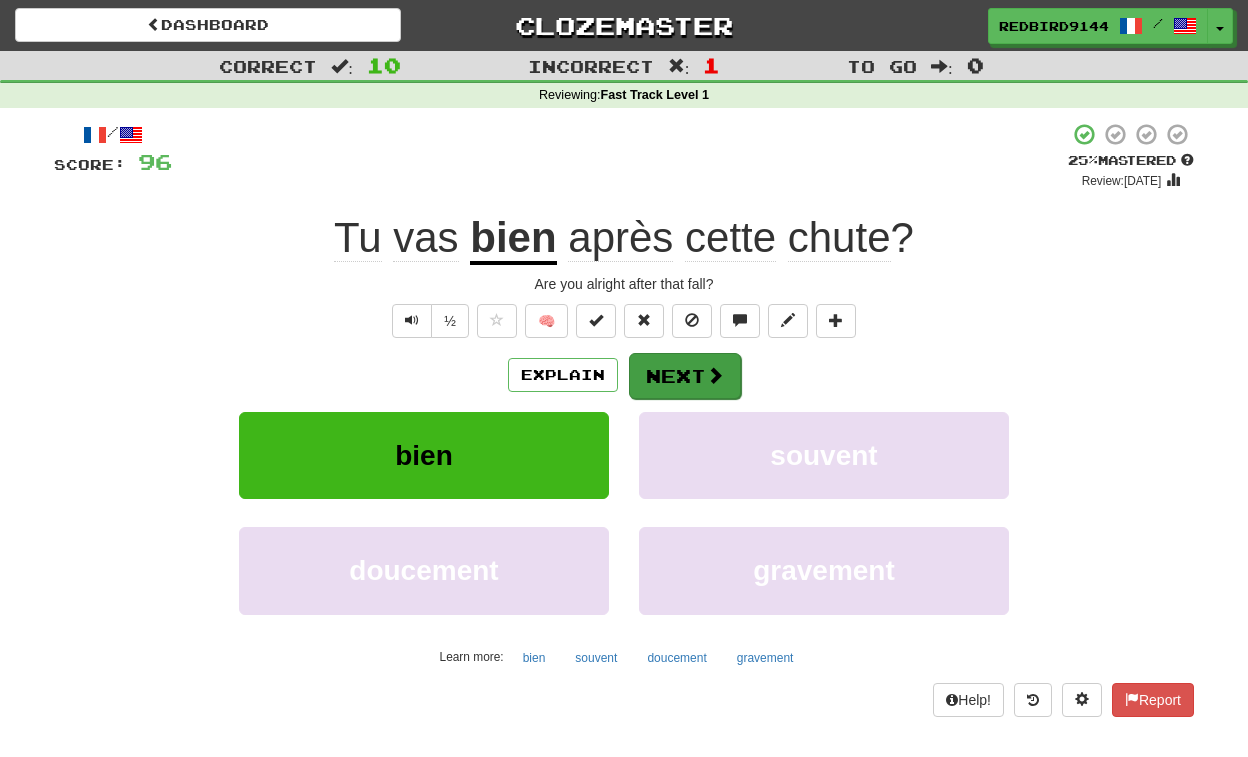 click on "Next" at bounding box center (685, 376) 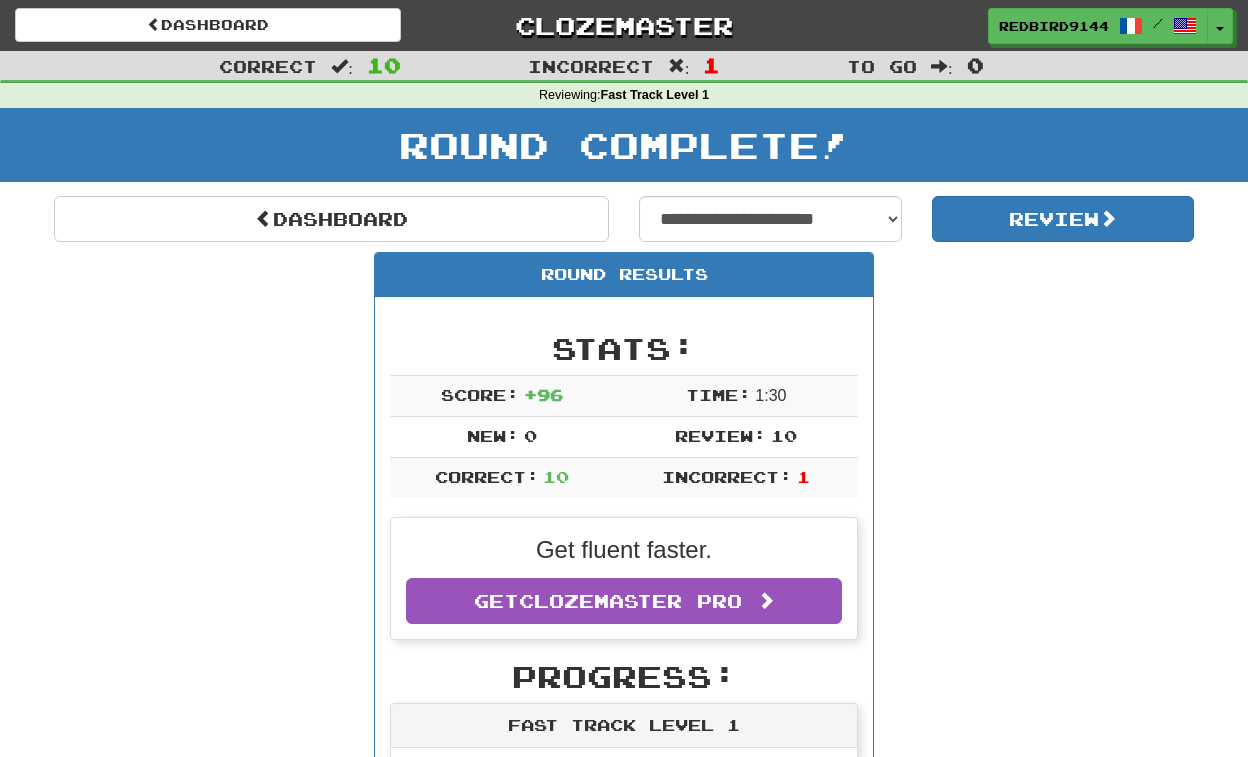 scroll, scrollTop: 0, scrollLeft: 0, axis: both 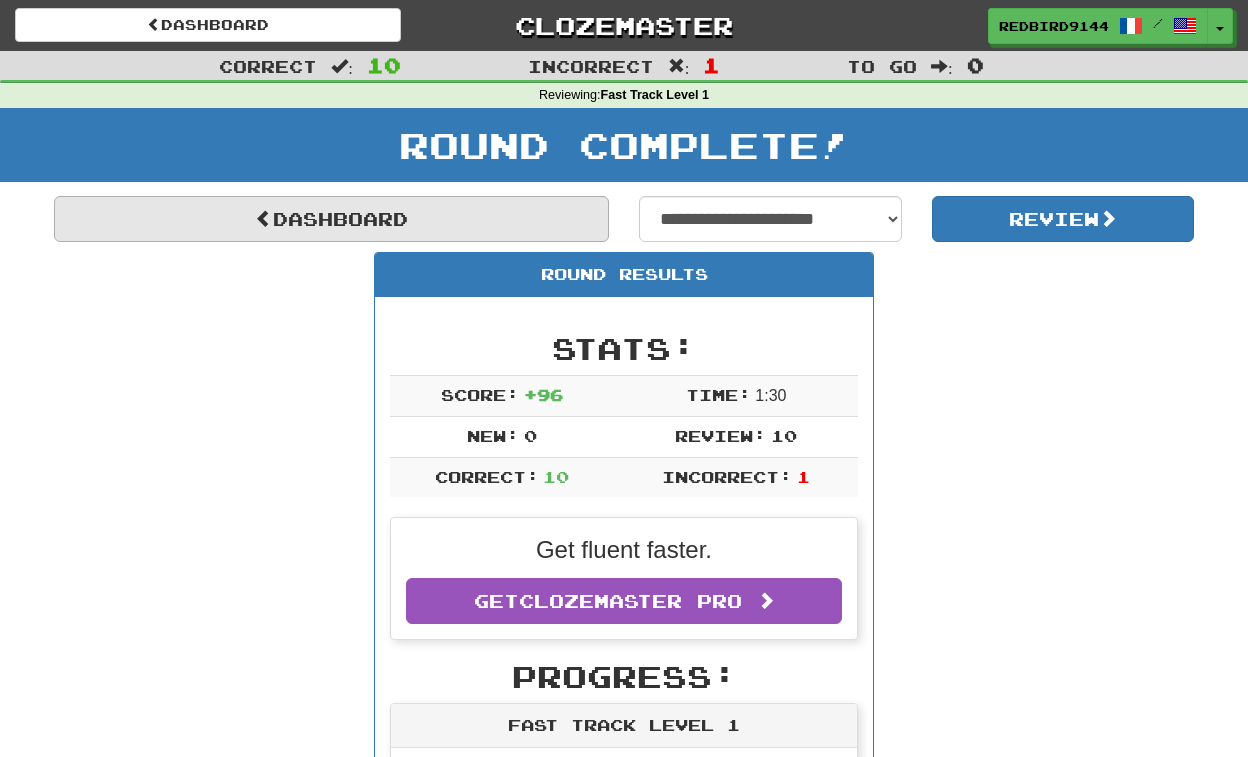 click on "Dashboard" at bounding box center [331, 219] 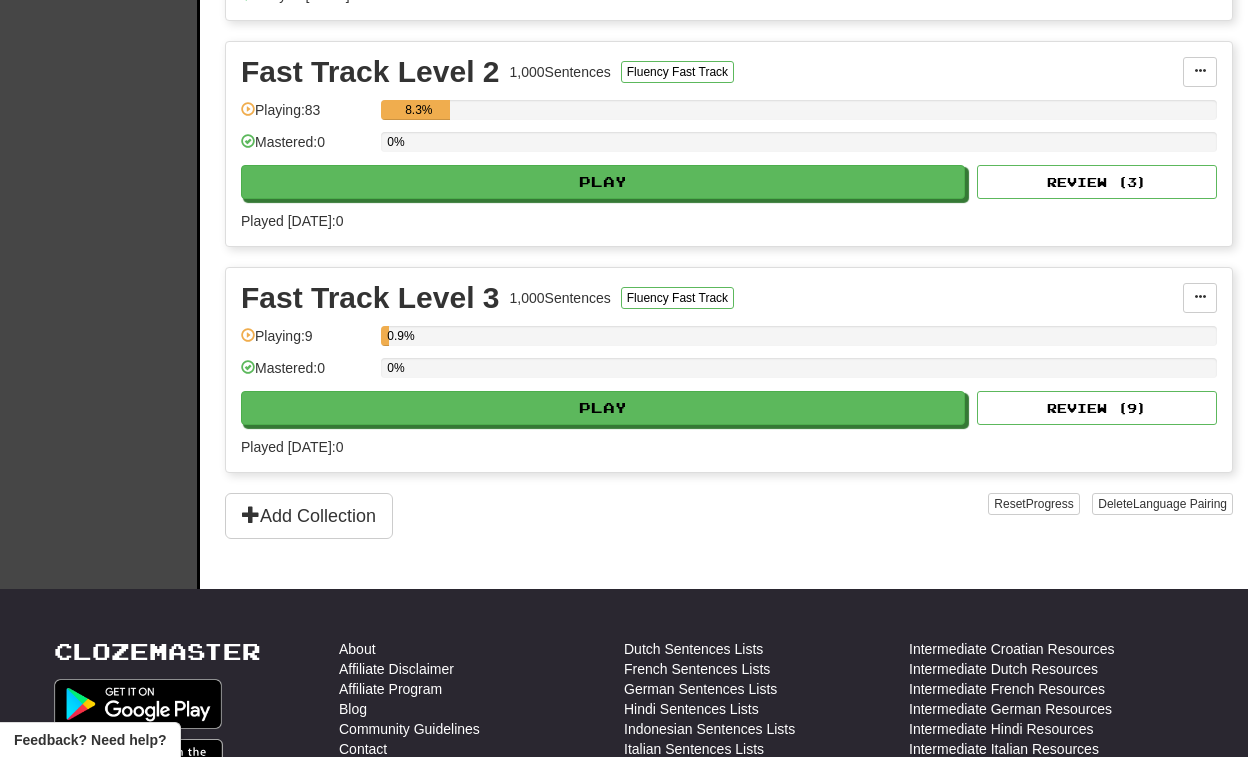 scroll, scrollTop: 662, scrollLeft: 0, axis: vertical 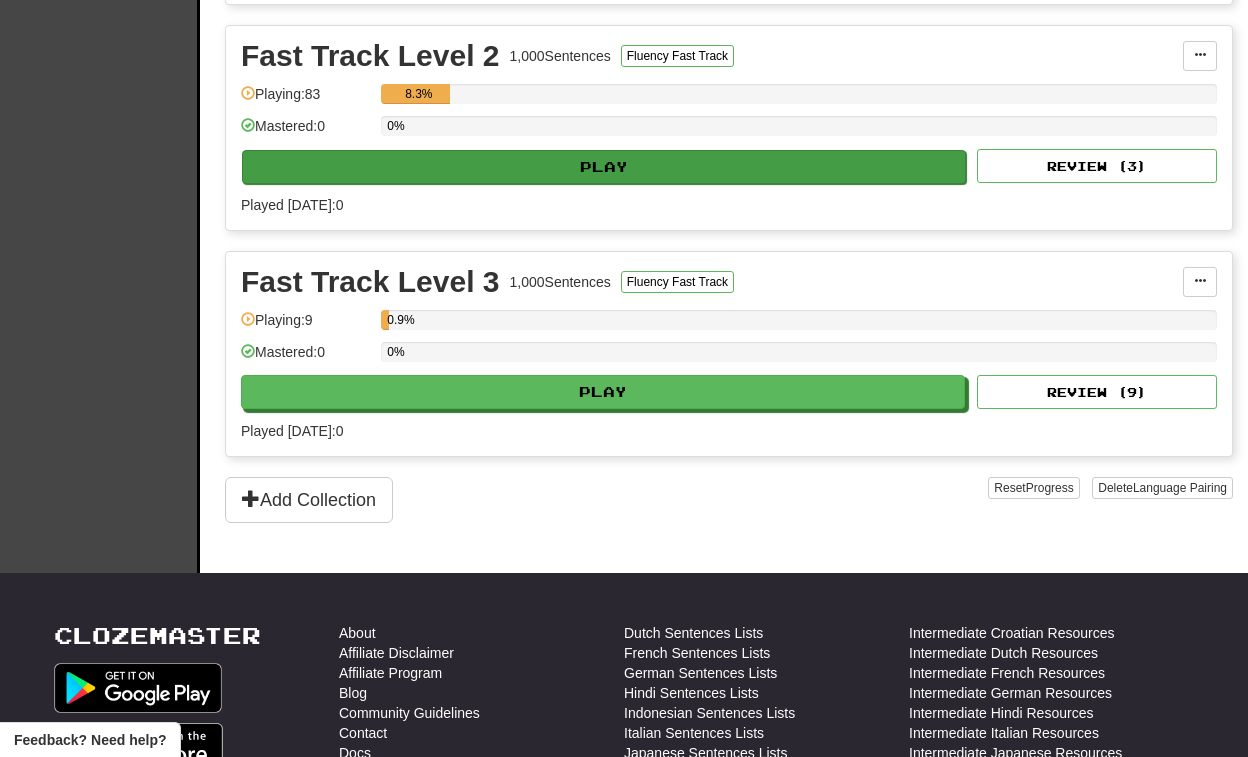 click on "Play" at bounding box center [604, 167] 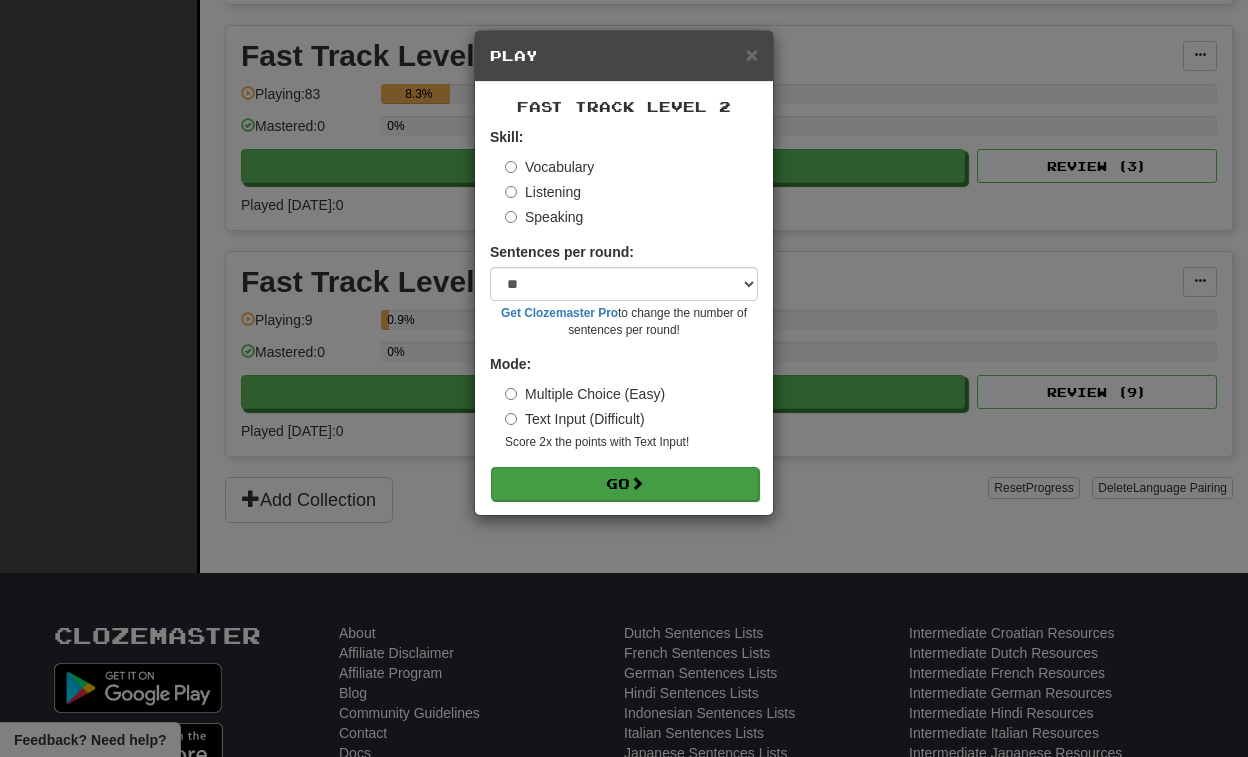 click on "Go" at bounding box center (625, 484) 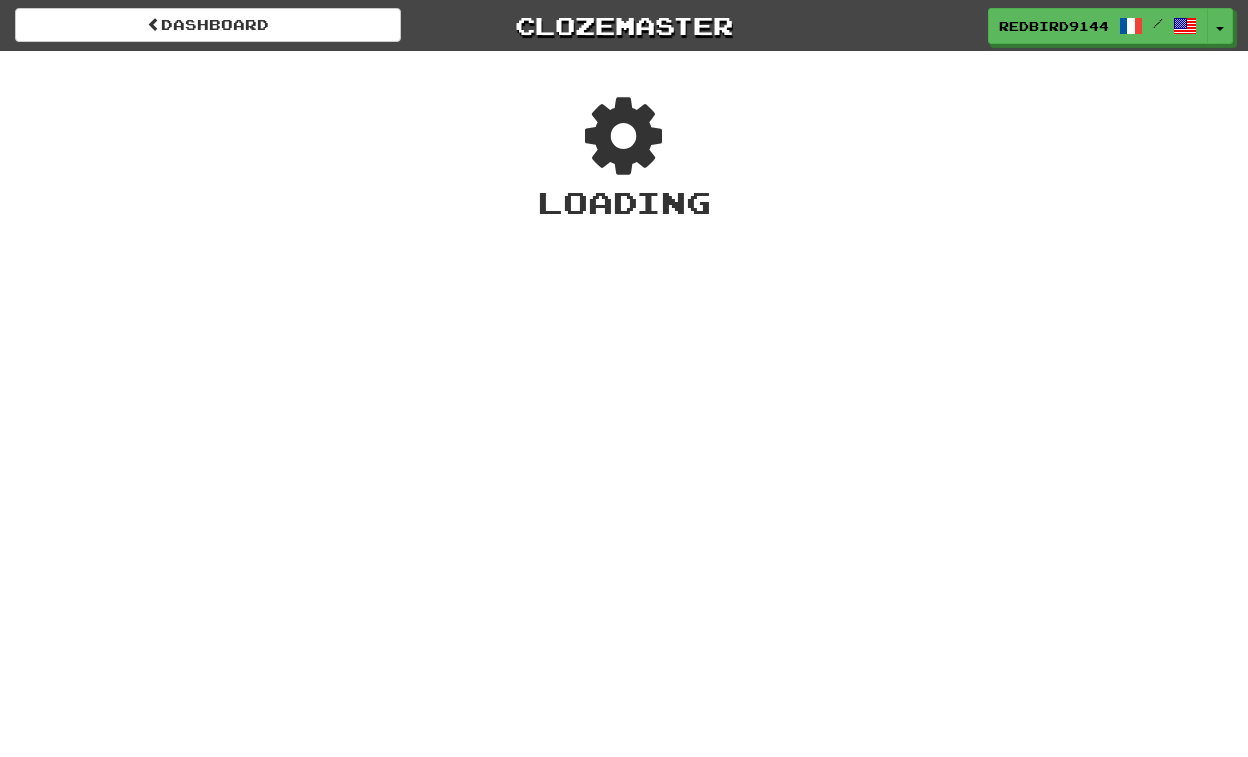 scroll, scrollTop: 0, scrollLeft: 0, axis: both 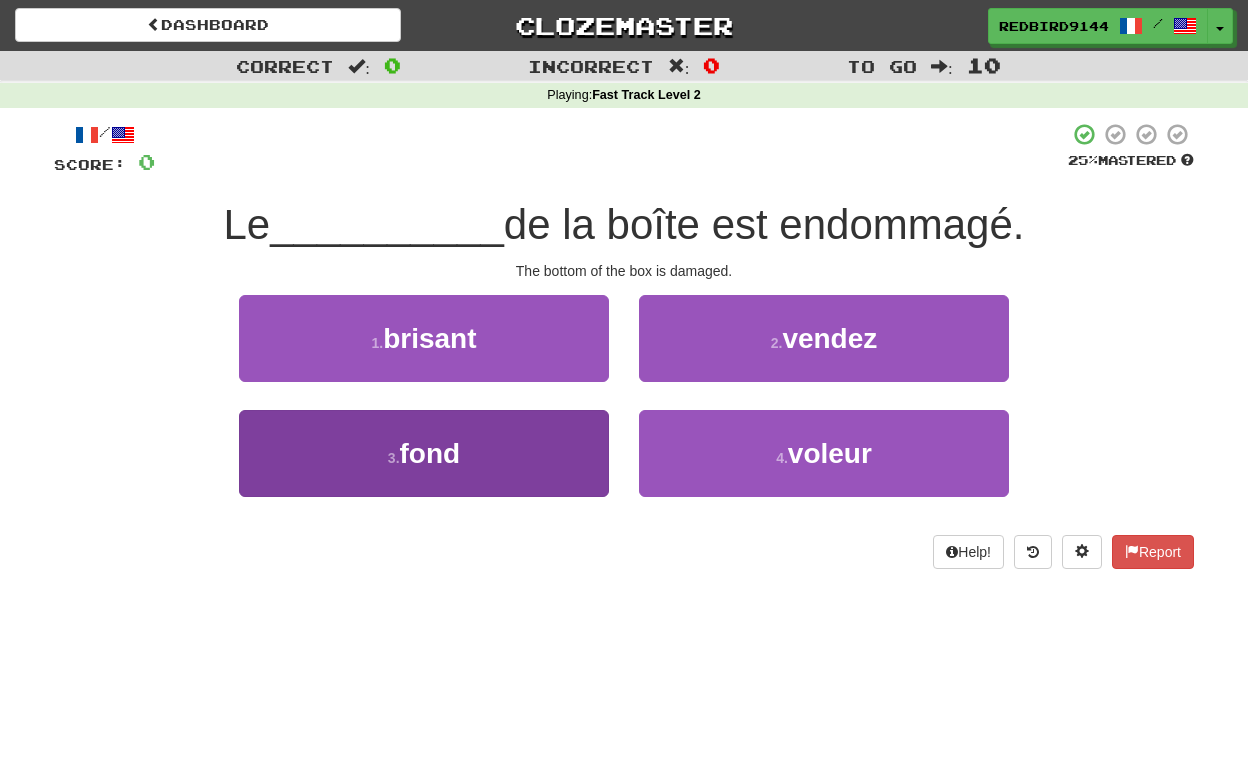 click on "fond" at bounding box center (430, 453) 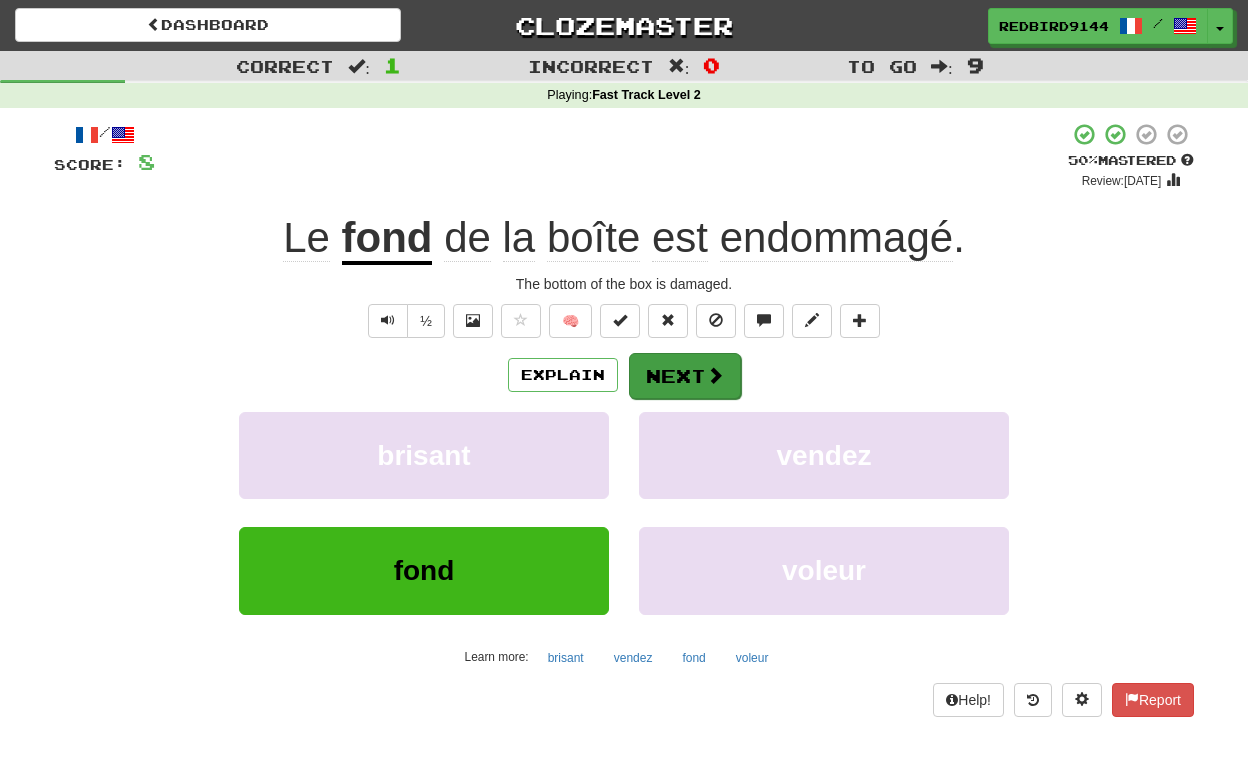click on "Next" at bounding box center (685, 376) 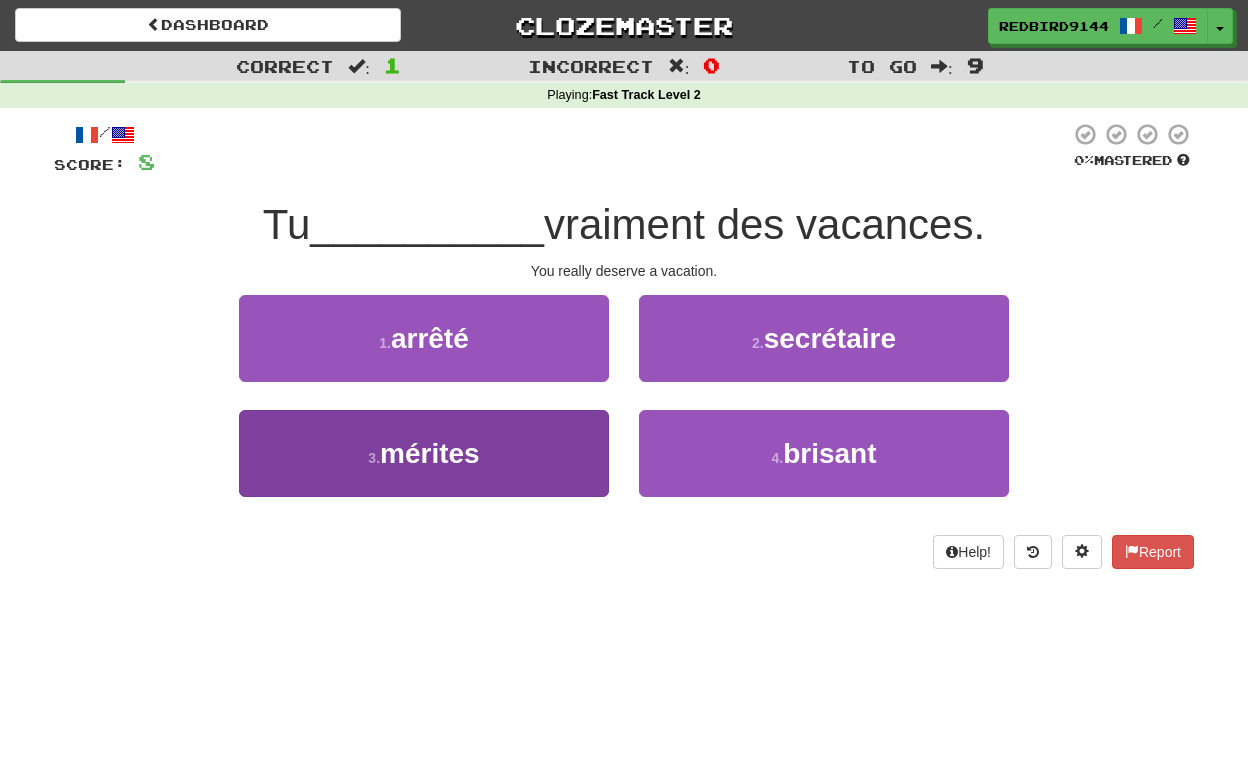 click on "mérites" at bounding box center (430, 453) 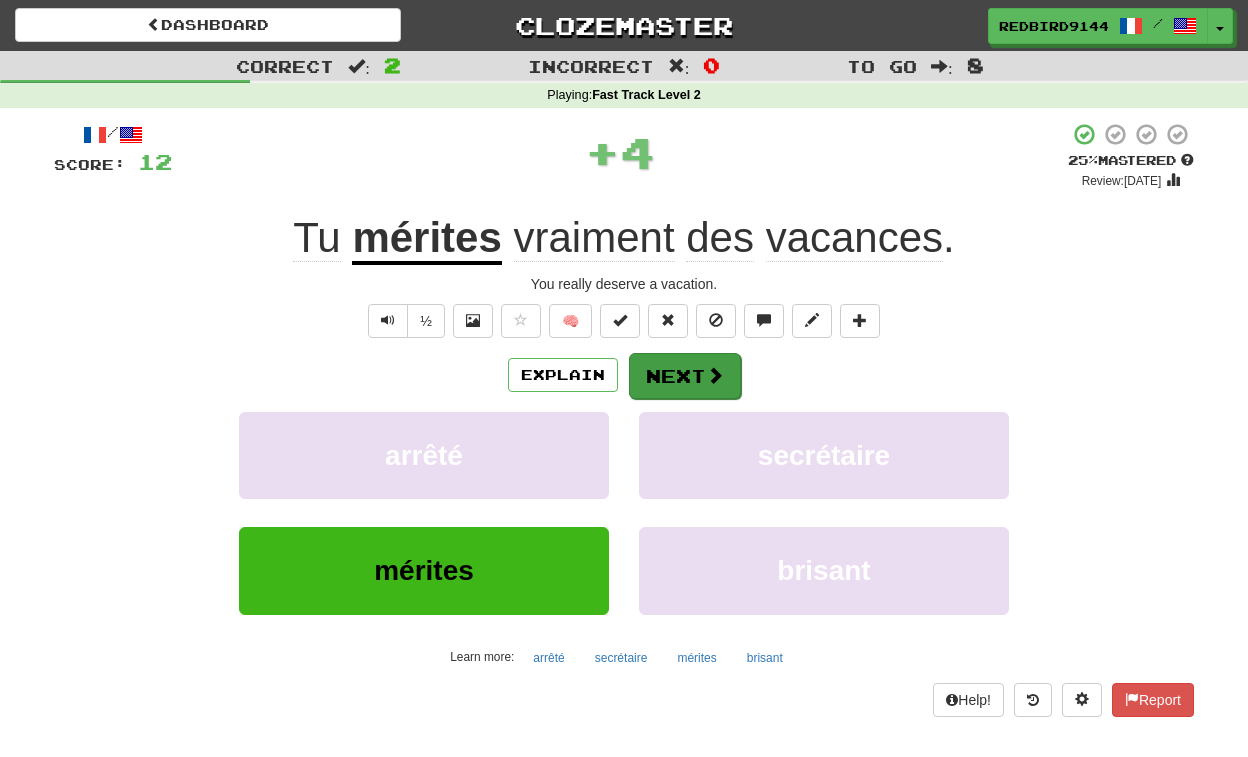 click on "Next" at bounding box center (685, 376) 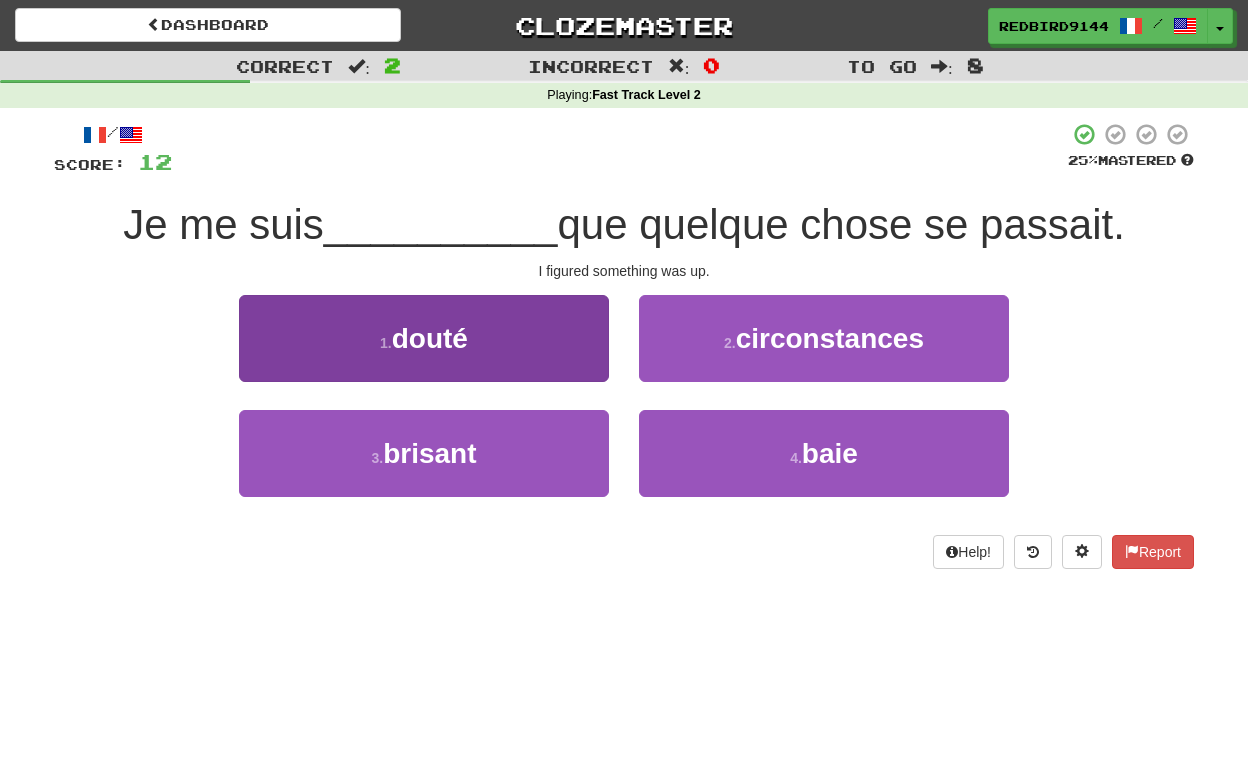 click on "1 .  douté" at bounding box center [424, 338] 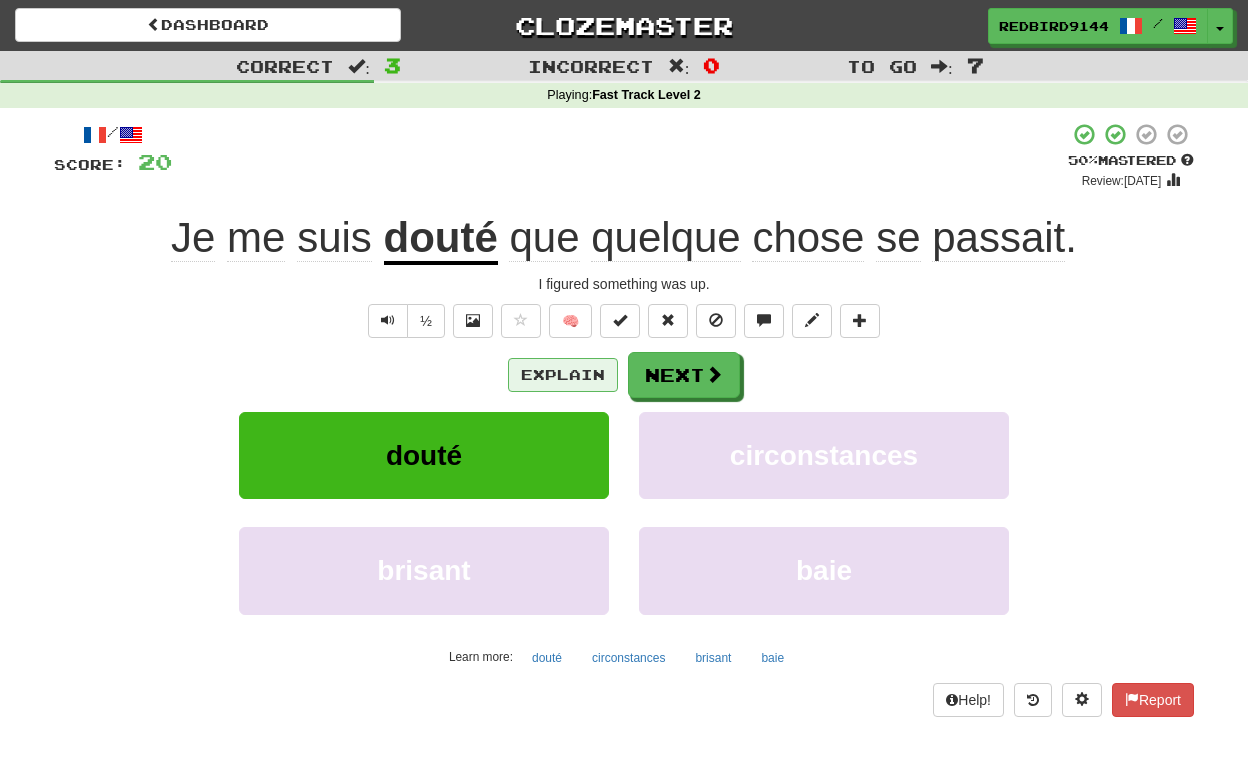click on "Explain" at bounding box center (563, 375) 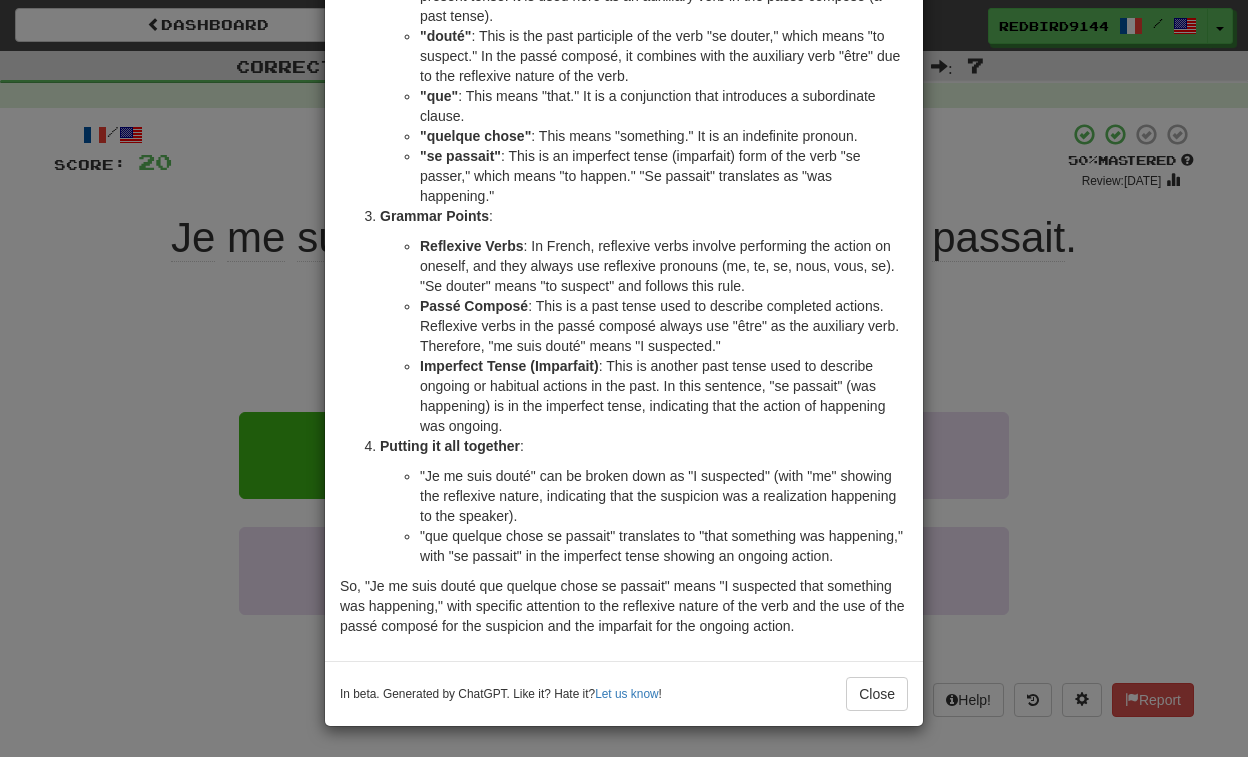 scroll, scrollTop: 341, scrollLeft: 0, axis: vertical 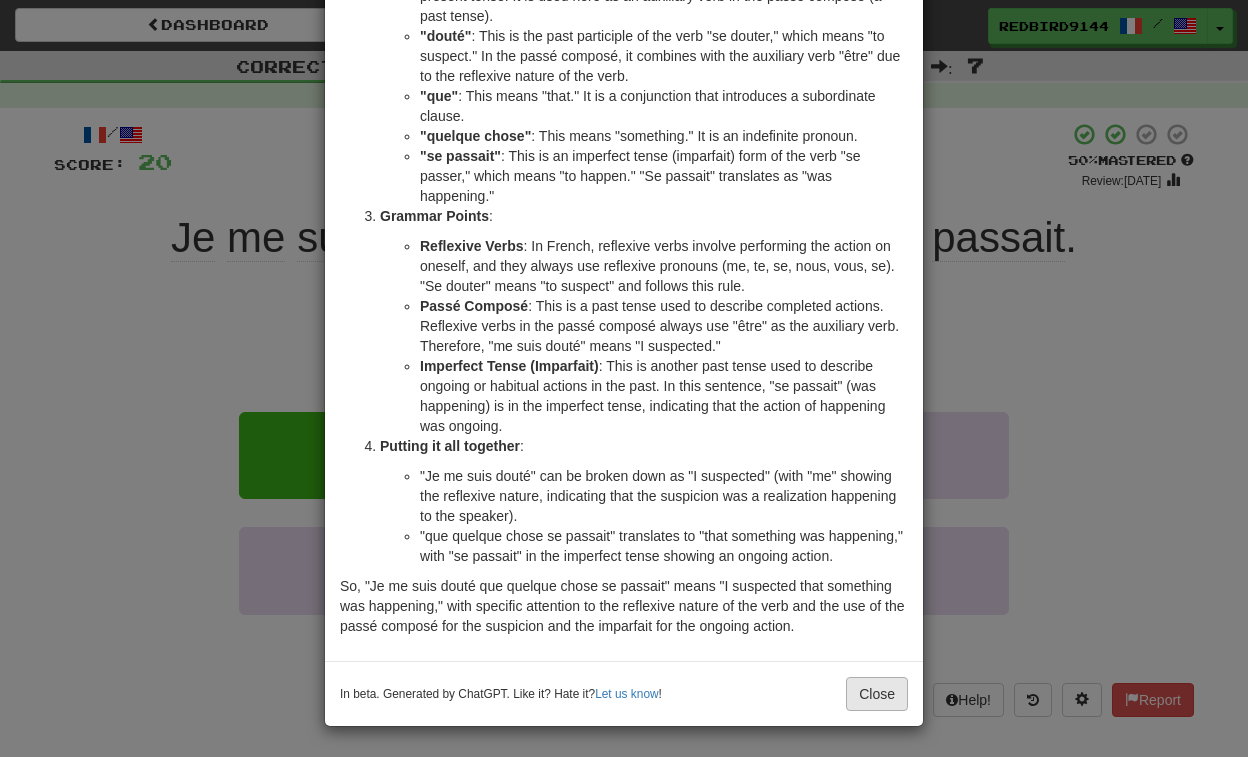 click on "Close" at bounding box center [877, 694] 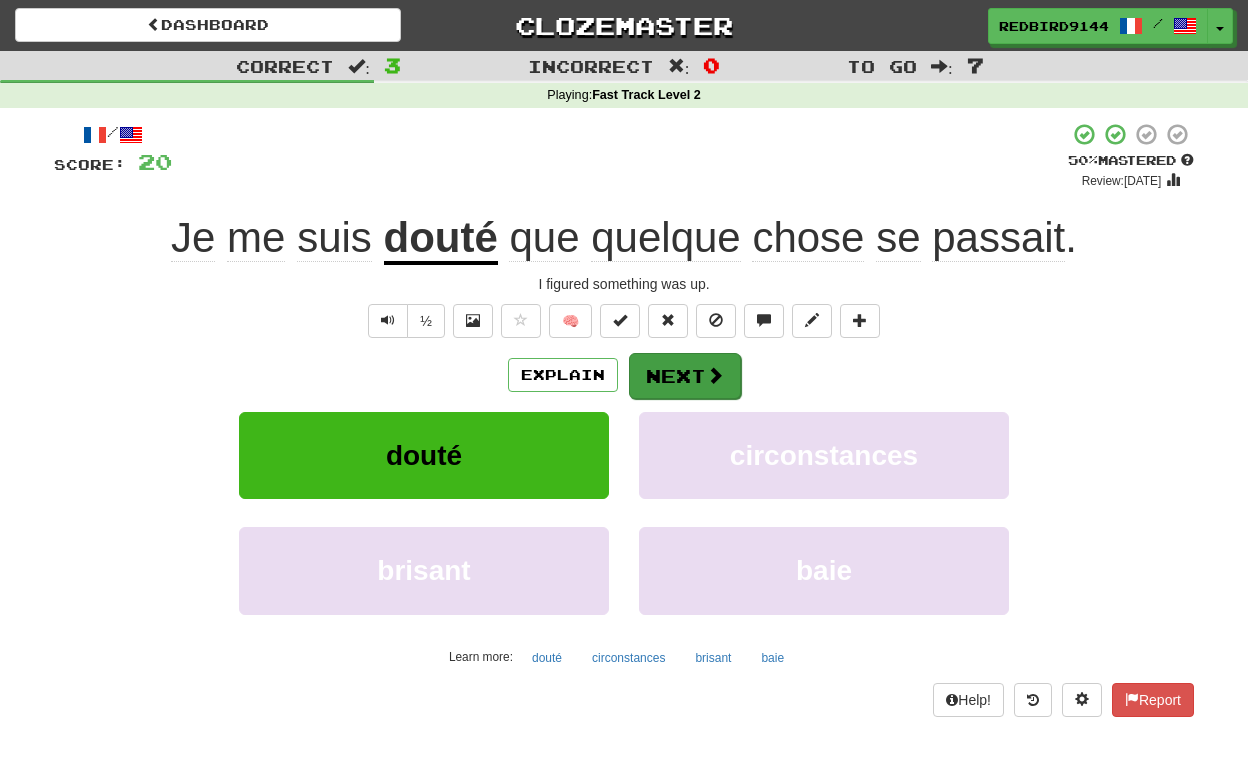 click on "Next" at bounding box center [685, 376] 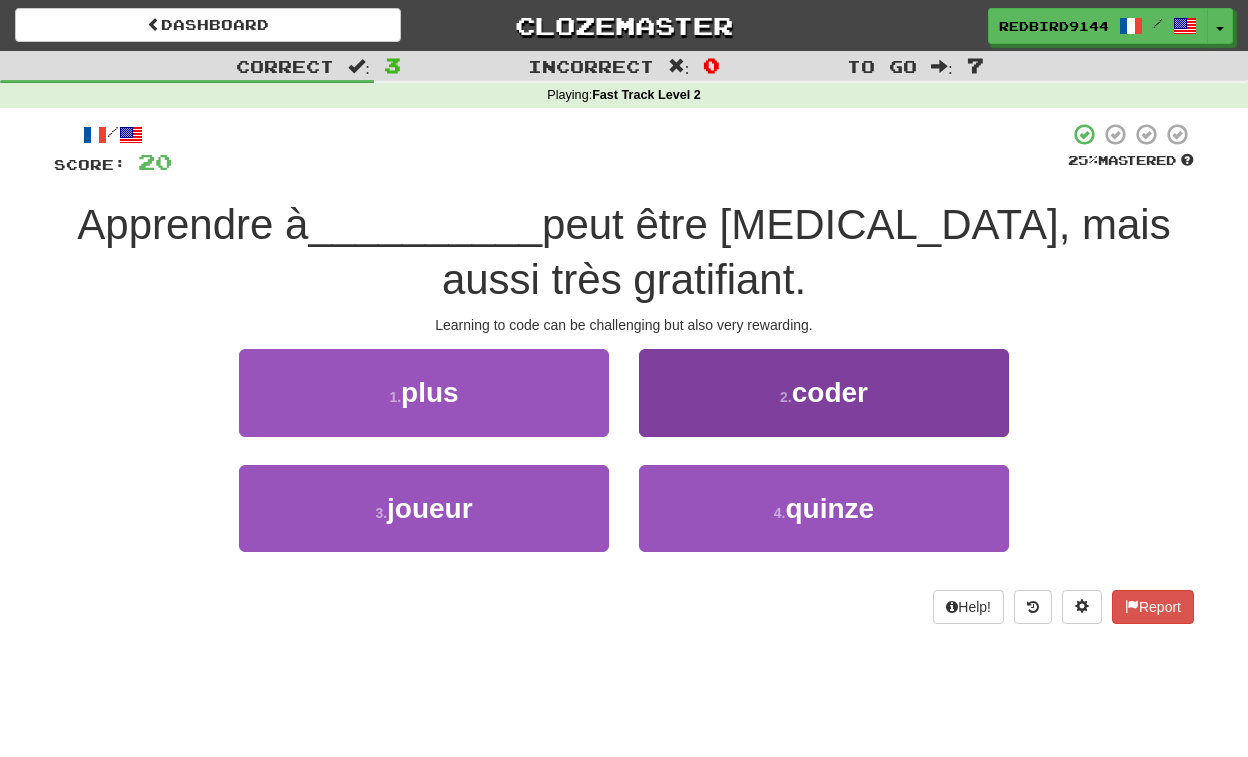 click on "2 .  coder" at bounding box center [824, 392] 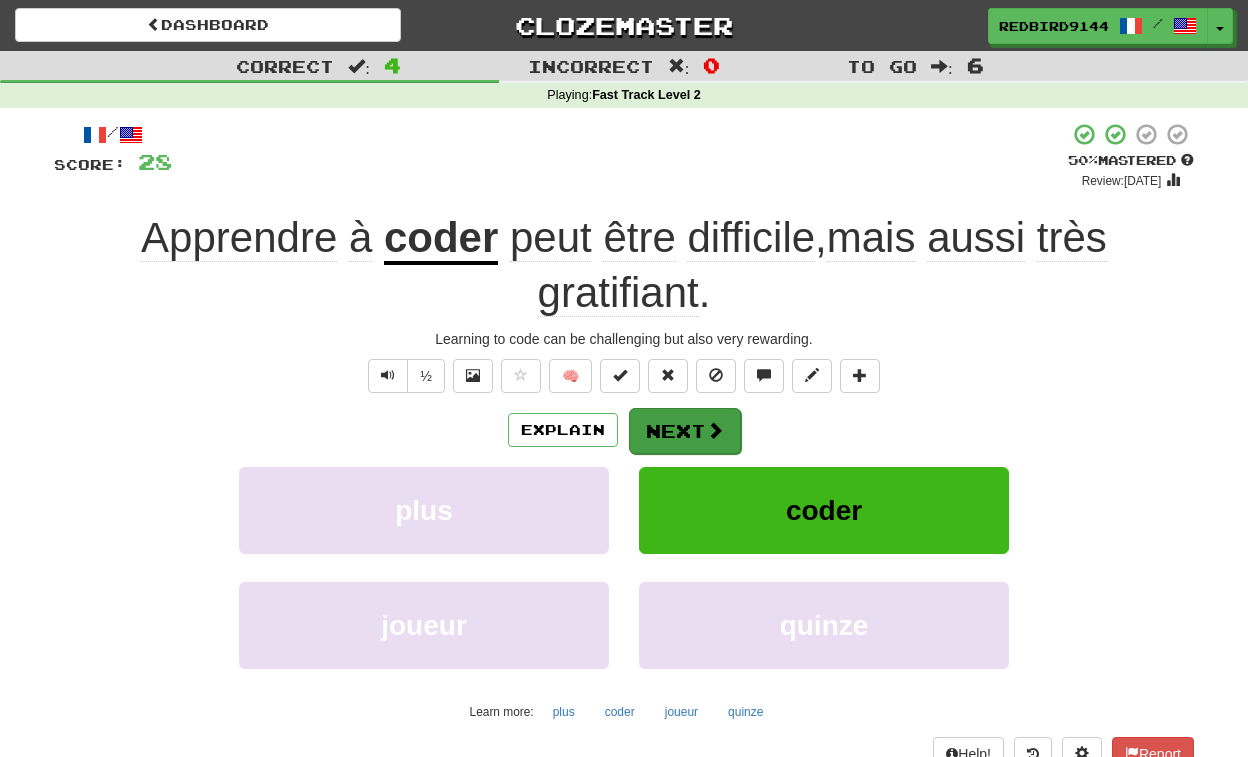 click on "Next" at bounding box center [685, 431] 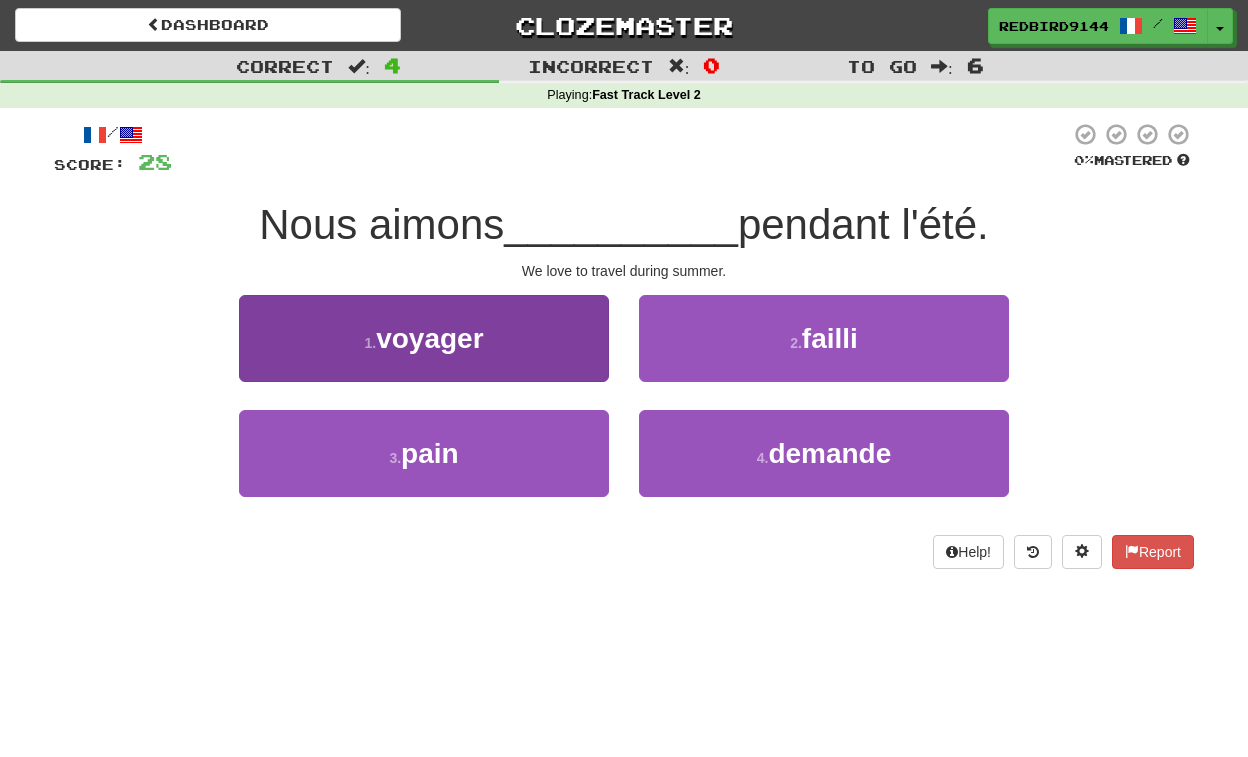 click on "voyager" at bounding box center (429, 338) 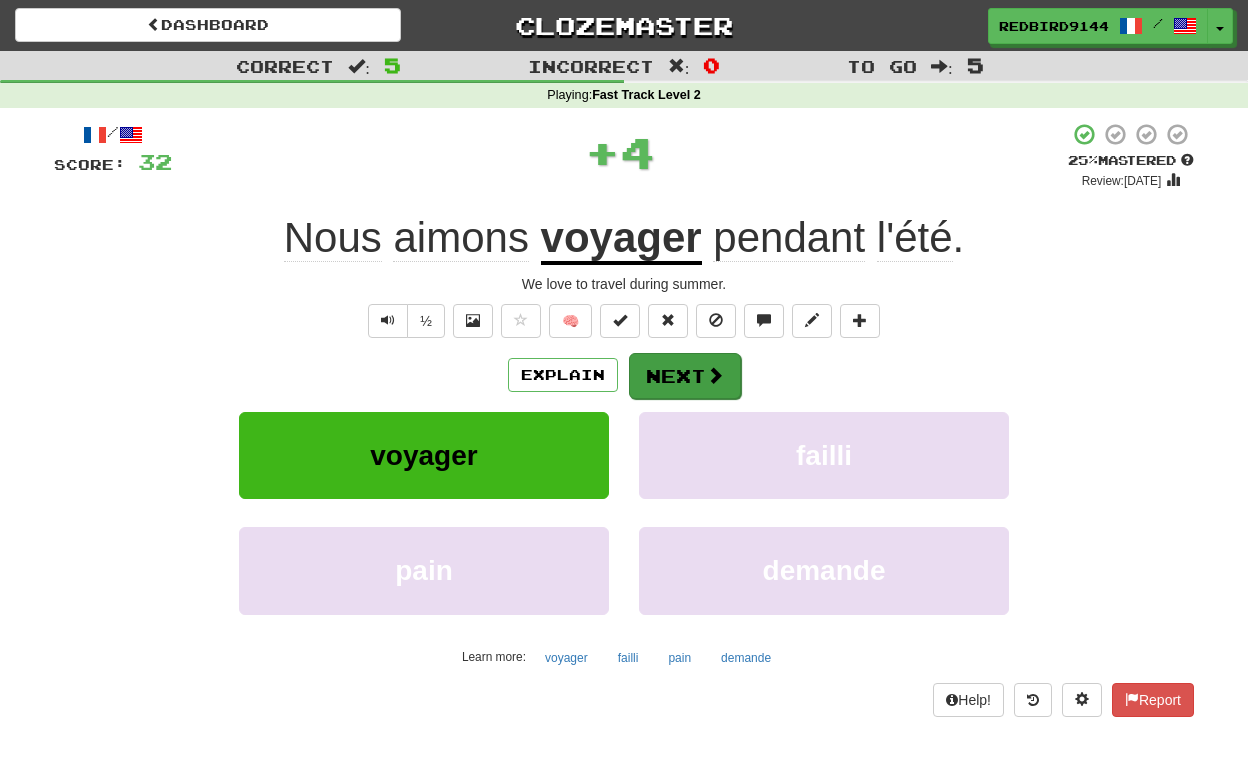 click on "Next" at bounding box center [685, 376] 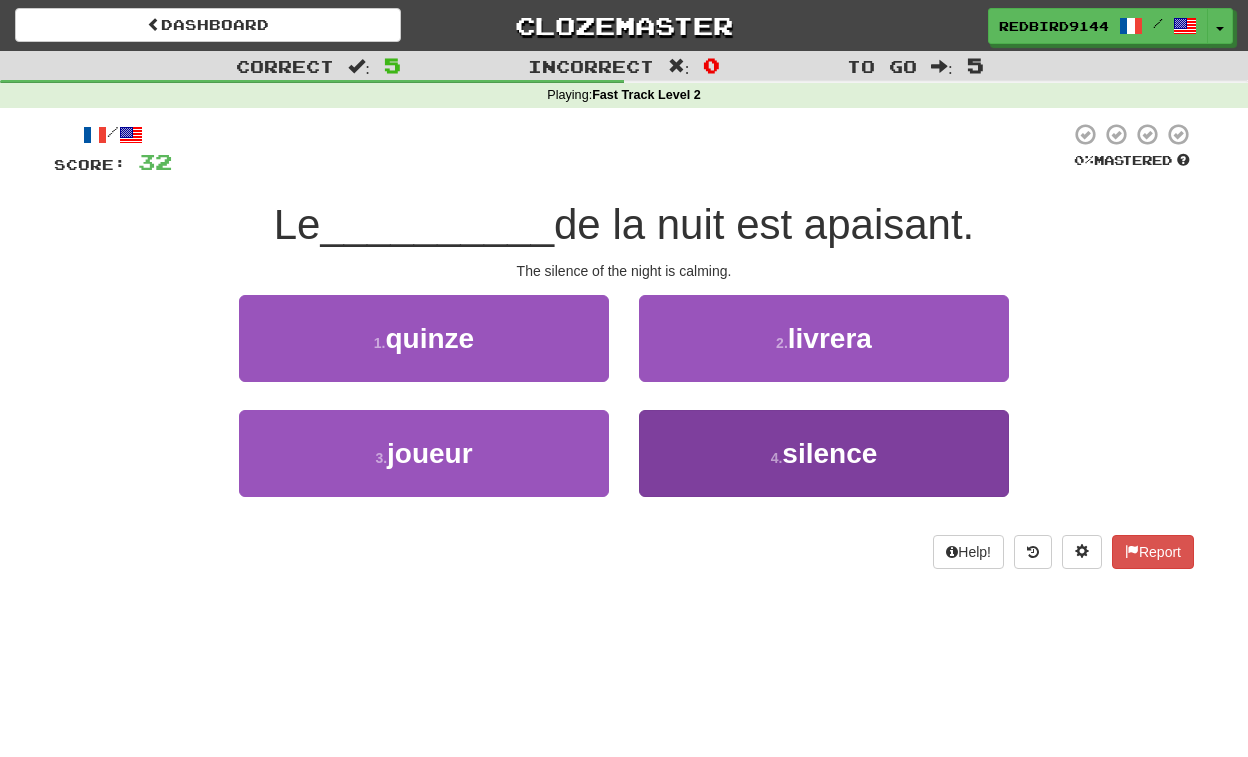 click on "4 .  silence" at bounding box center [824, 453] 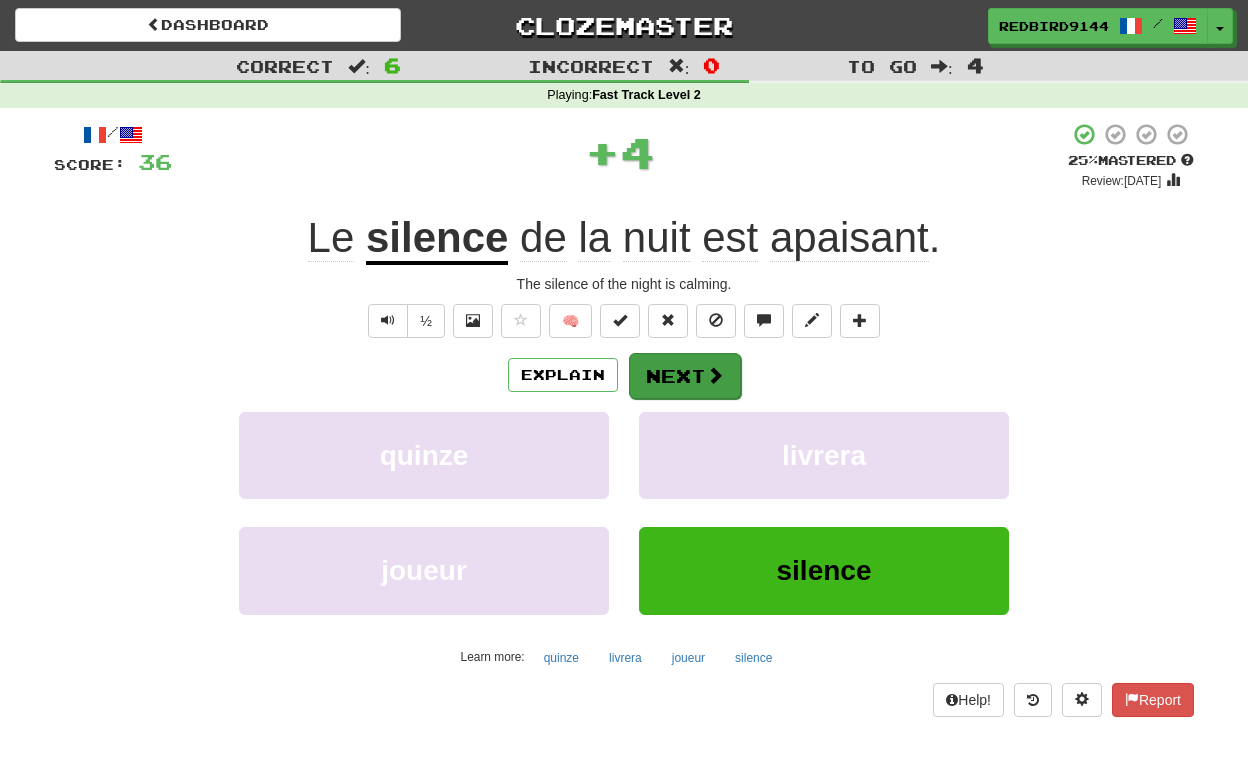 click on "Next" at bounding box center [685, 376] 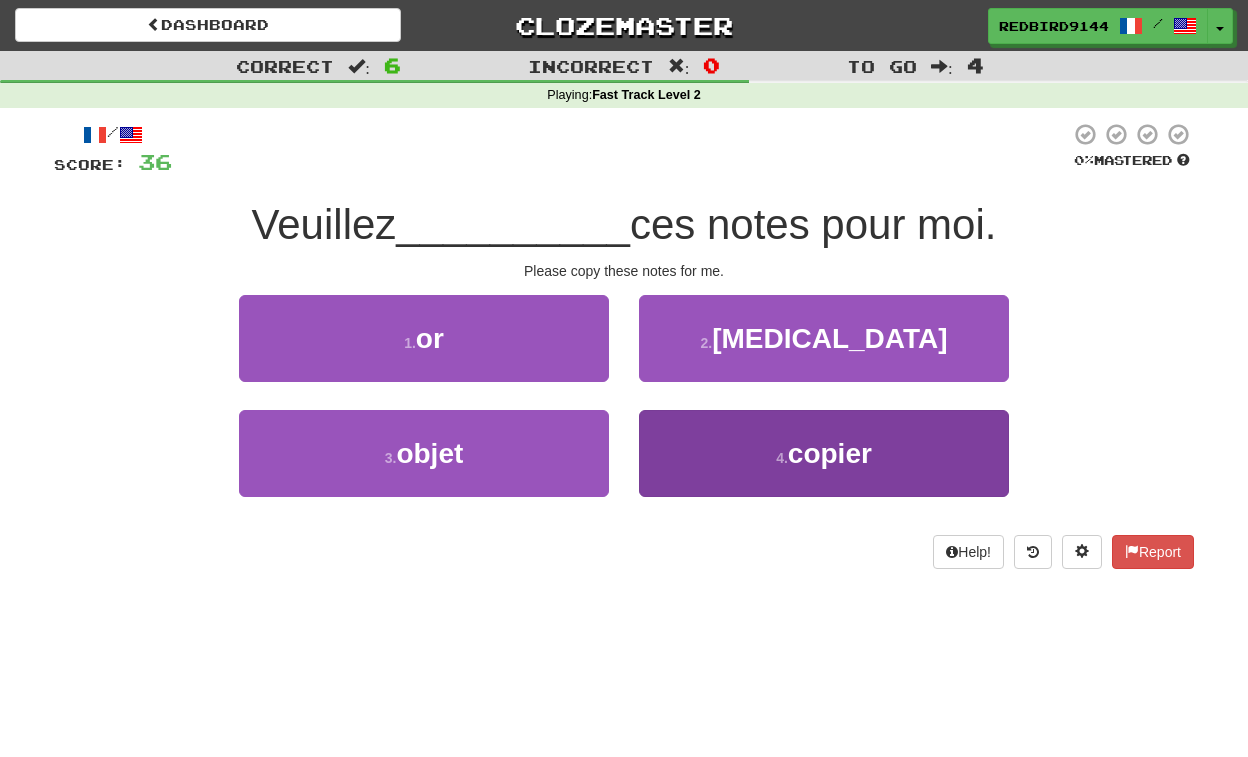 click on "4 .  copier" at bounding box center [824, 453] 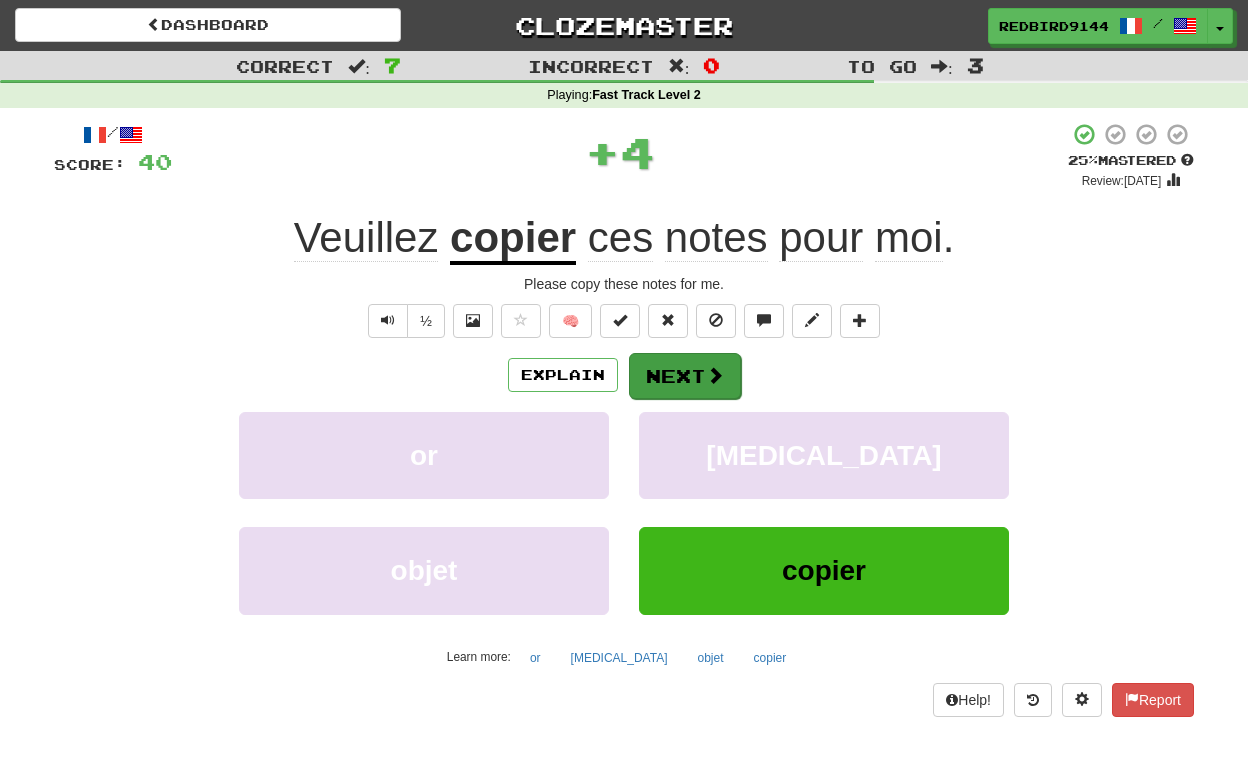 click on "Next" at bounding box center [685, 376] 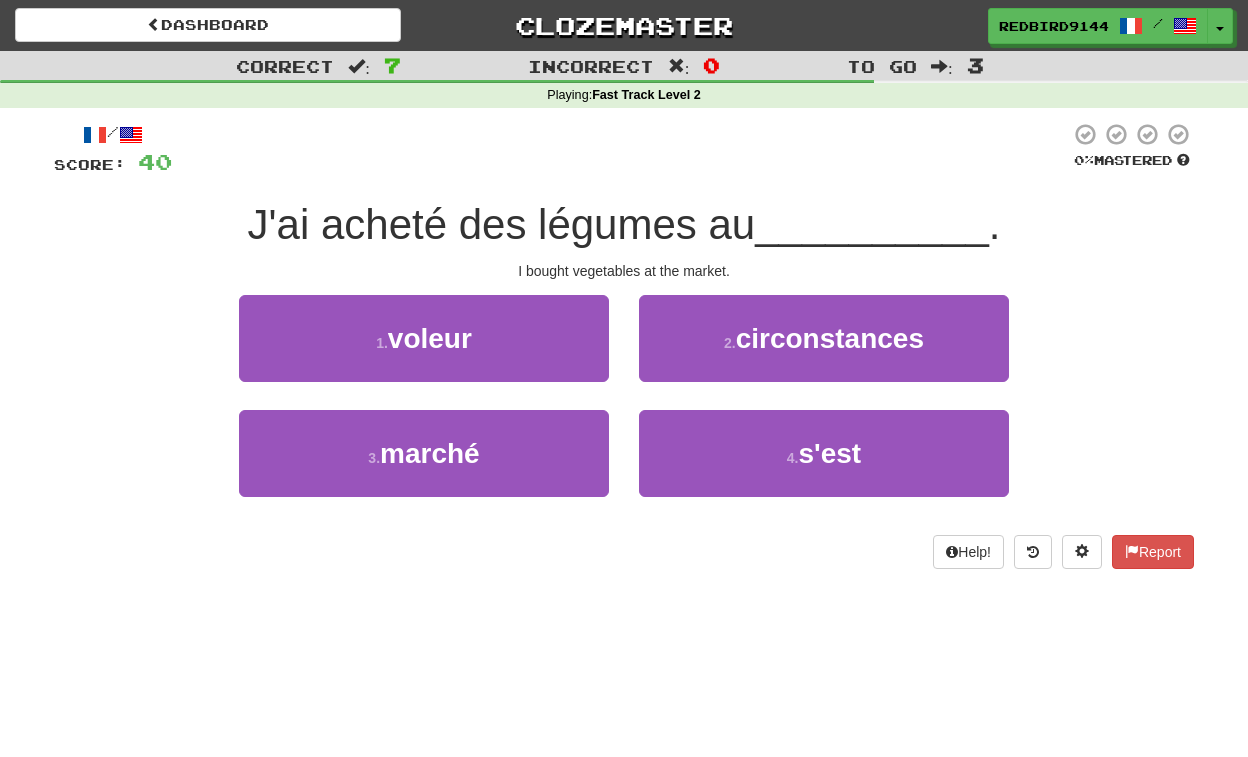 click on "4 .  s'est" at bounding box center [824, 467] 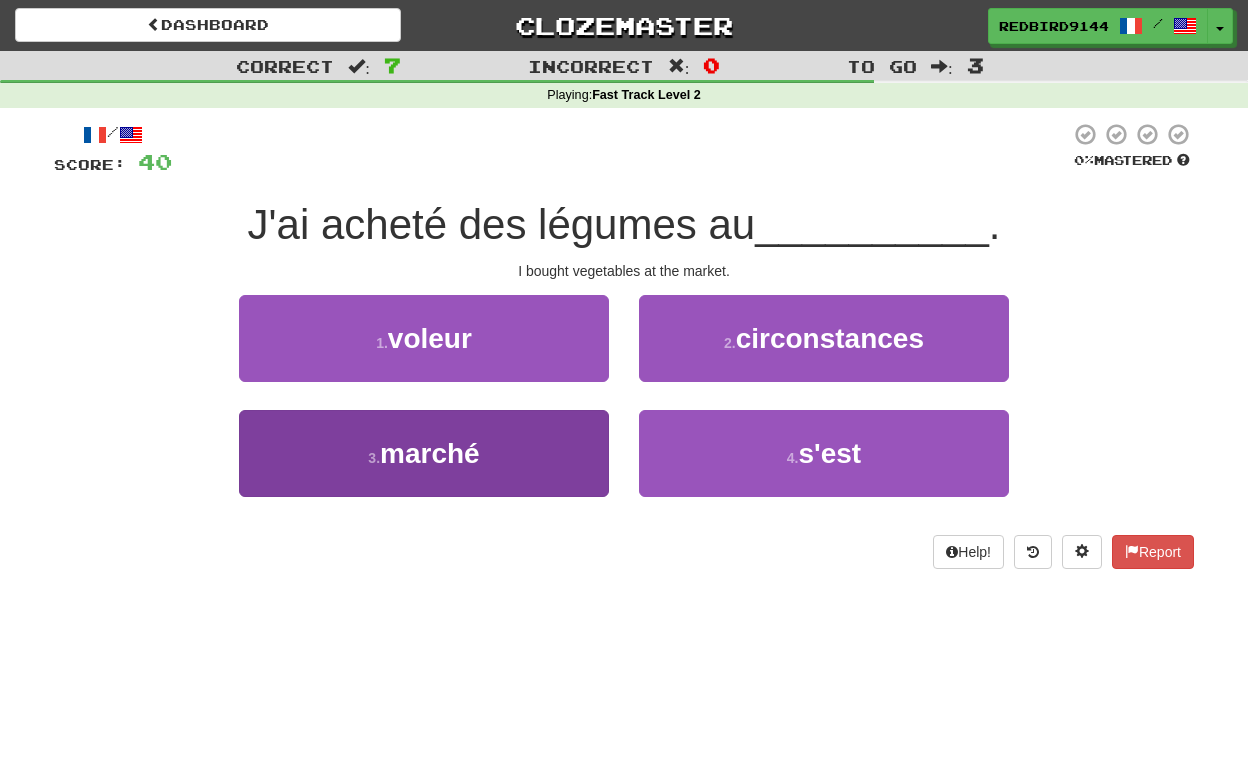 click on "3 .  marché" at bounding box center [424, 453] 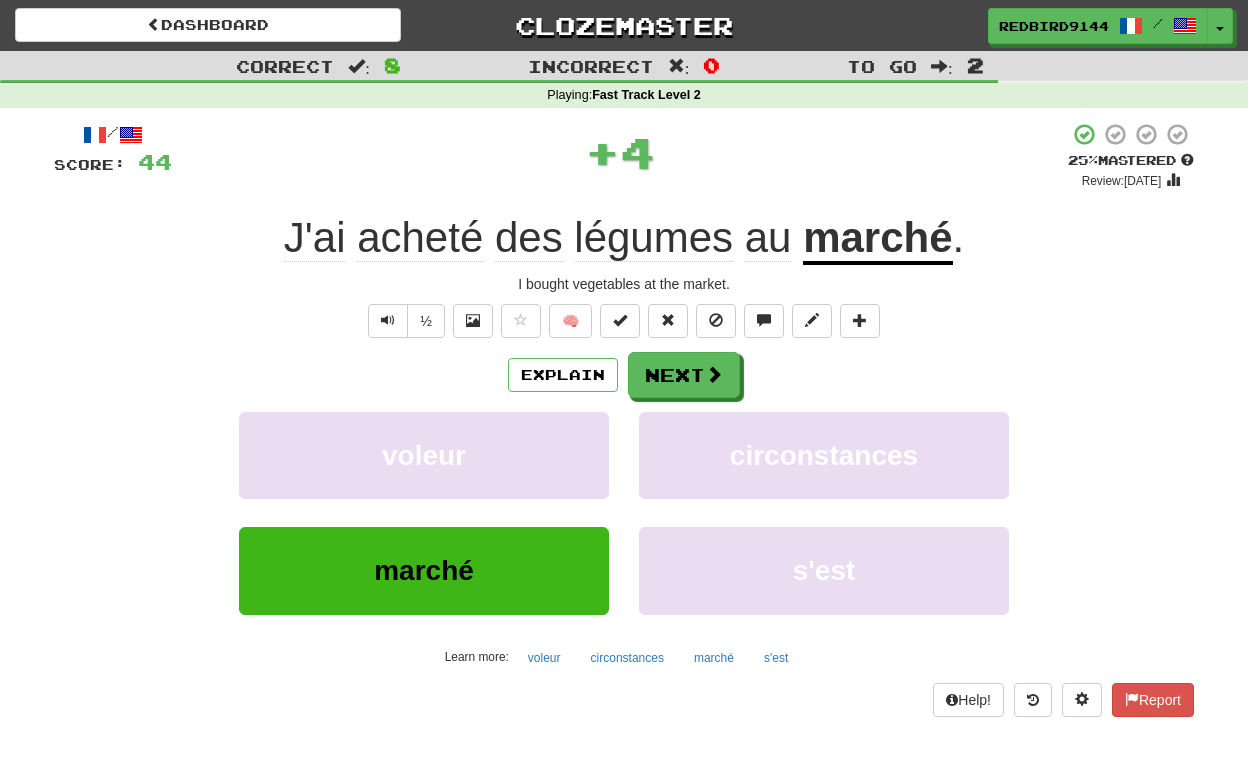 click on "Explain Next voleur circonstances marché s'est Learn more: voleur circonstances marché s'est" at bounding box center [624, 512] 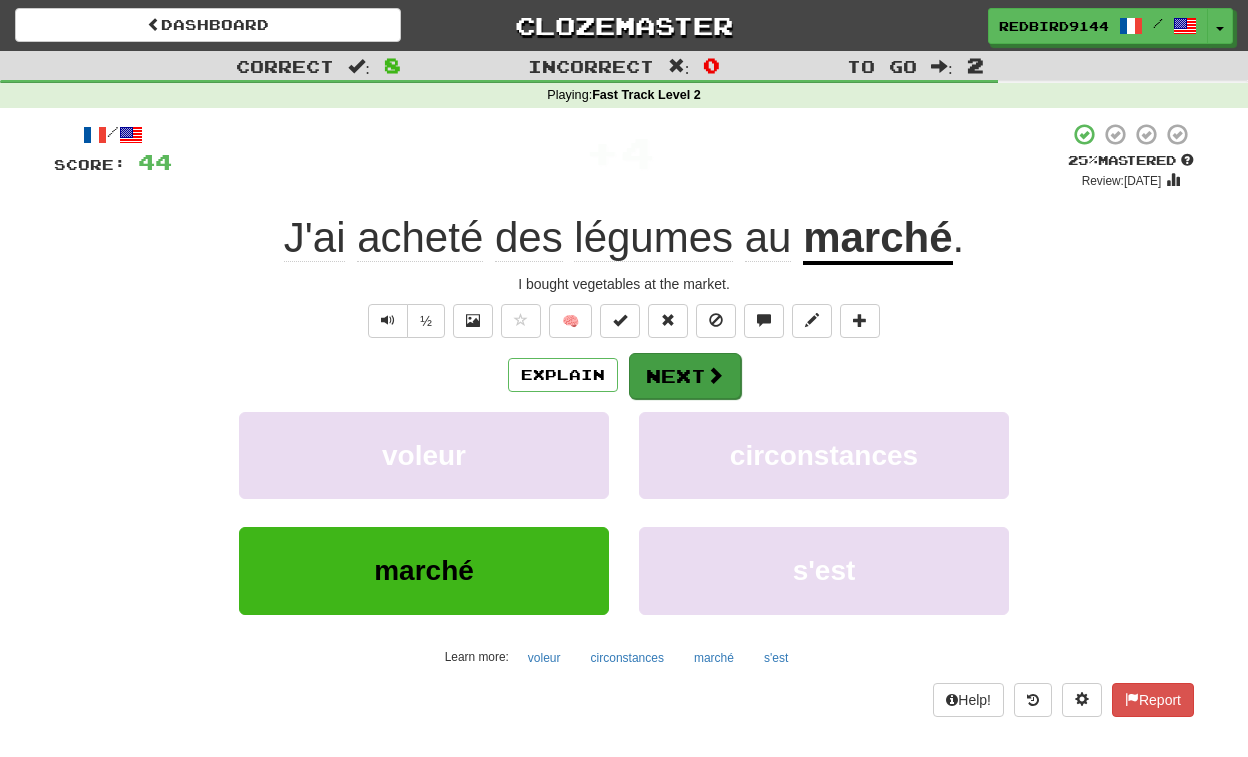 click on "Next" at bounding box center (685, 376) 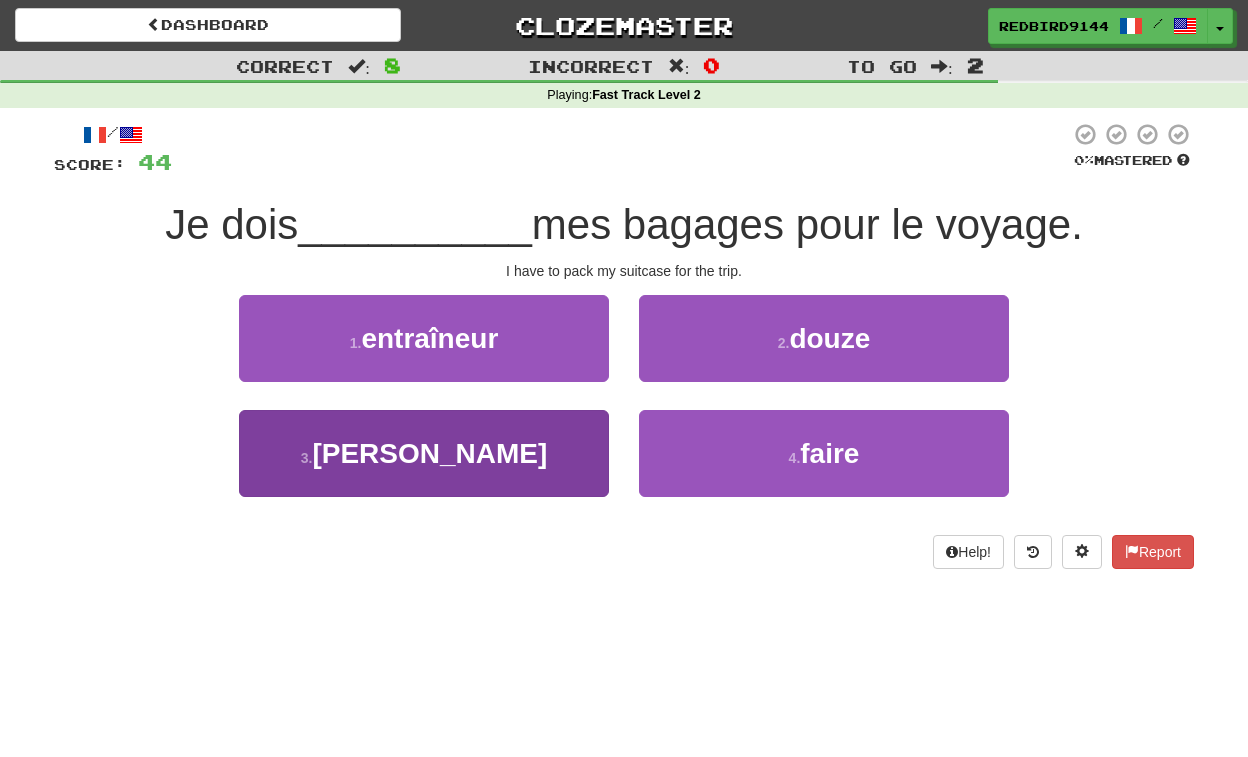 click on "pêcher" at bounding box center [429, 453] 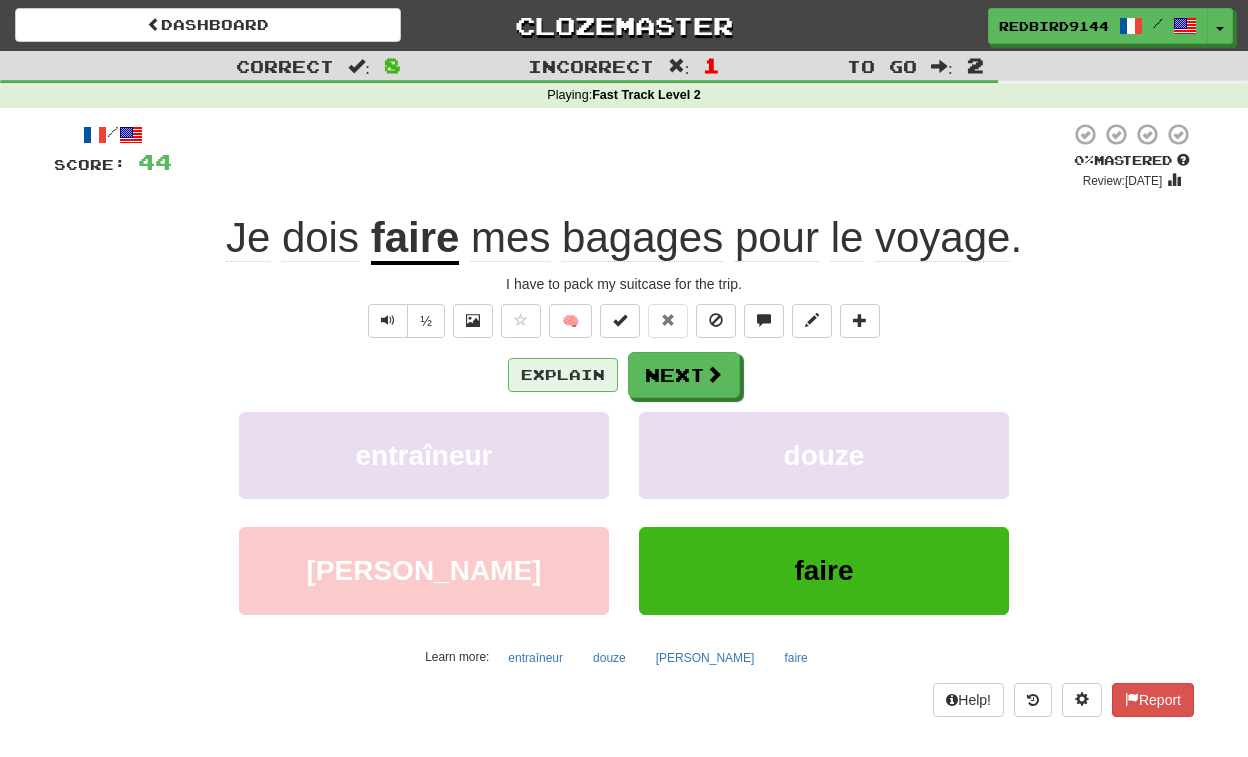 click on "Explain" at bounding box center [563, 375] 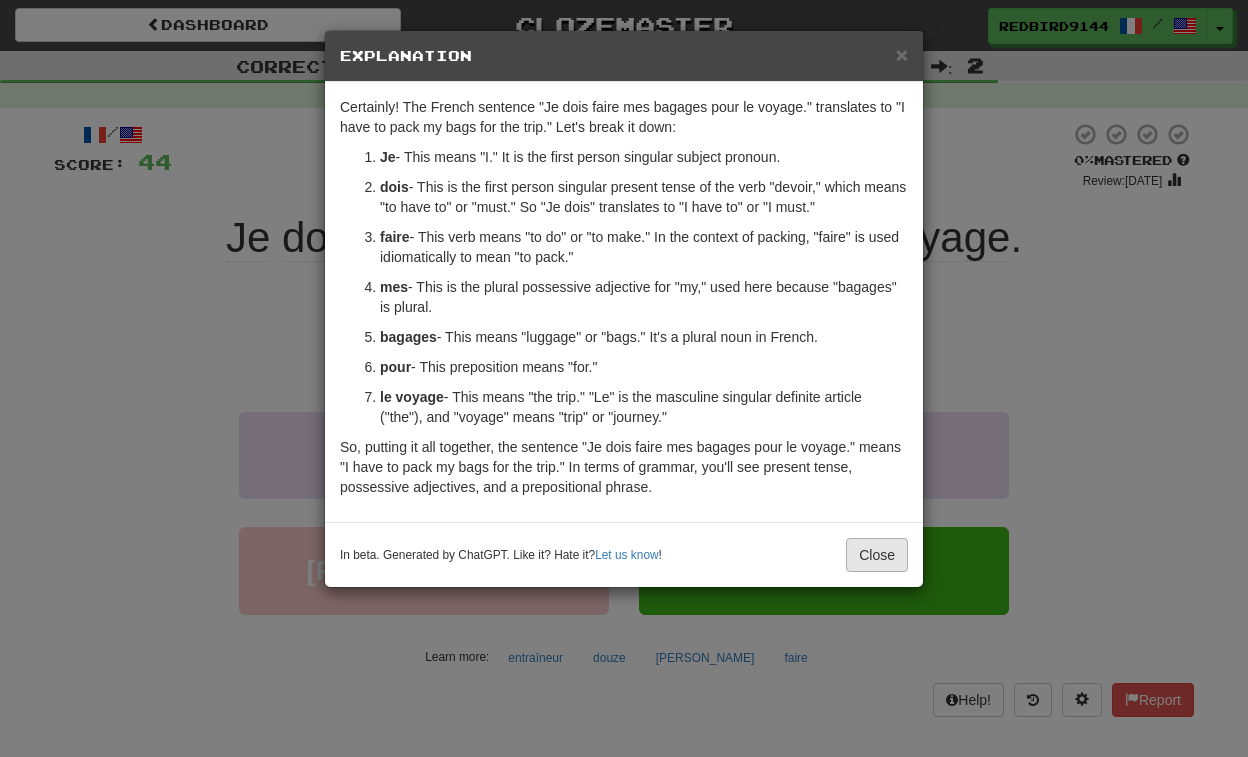 click on "Close" at bounding box center [877, 555] 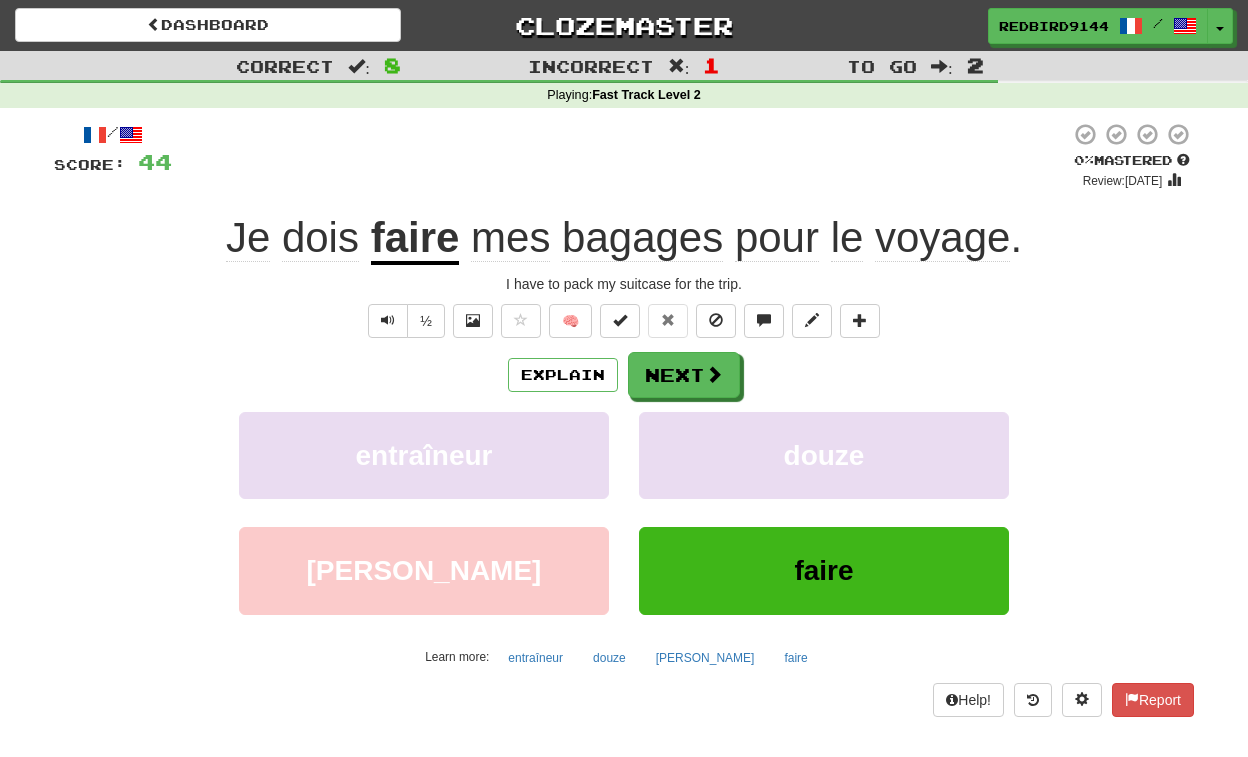click on "faire" at bounding box center [823, 570] 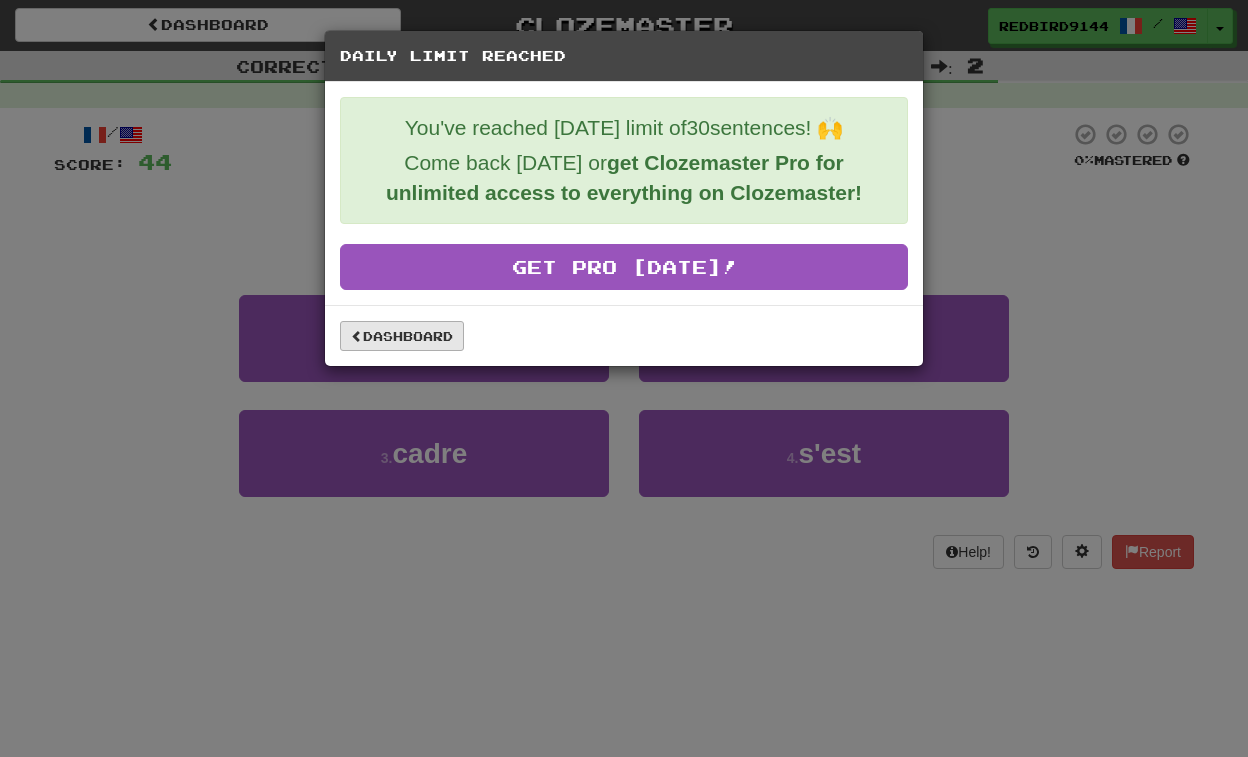 click on "Dashboard" at bounding box center [402, 336] 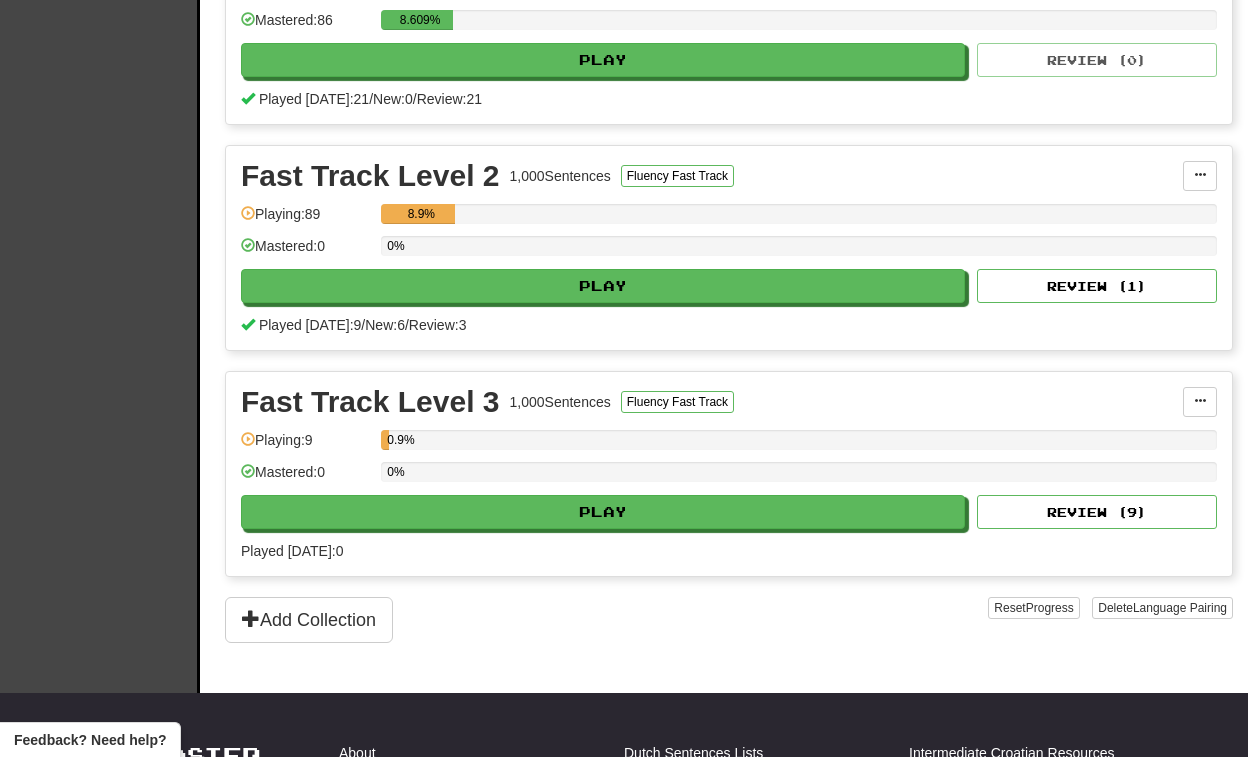 scroll, scrollTop: 550, scrollLeft: 0, axis: vertical 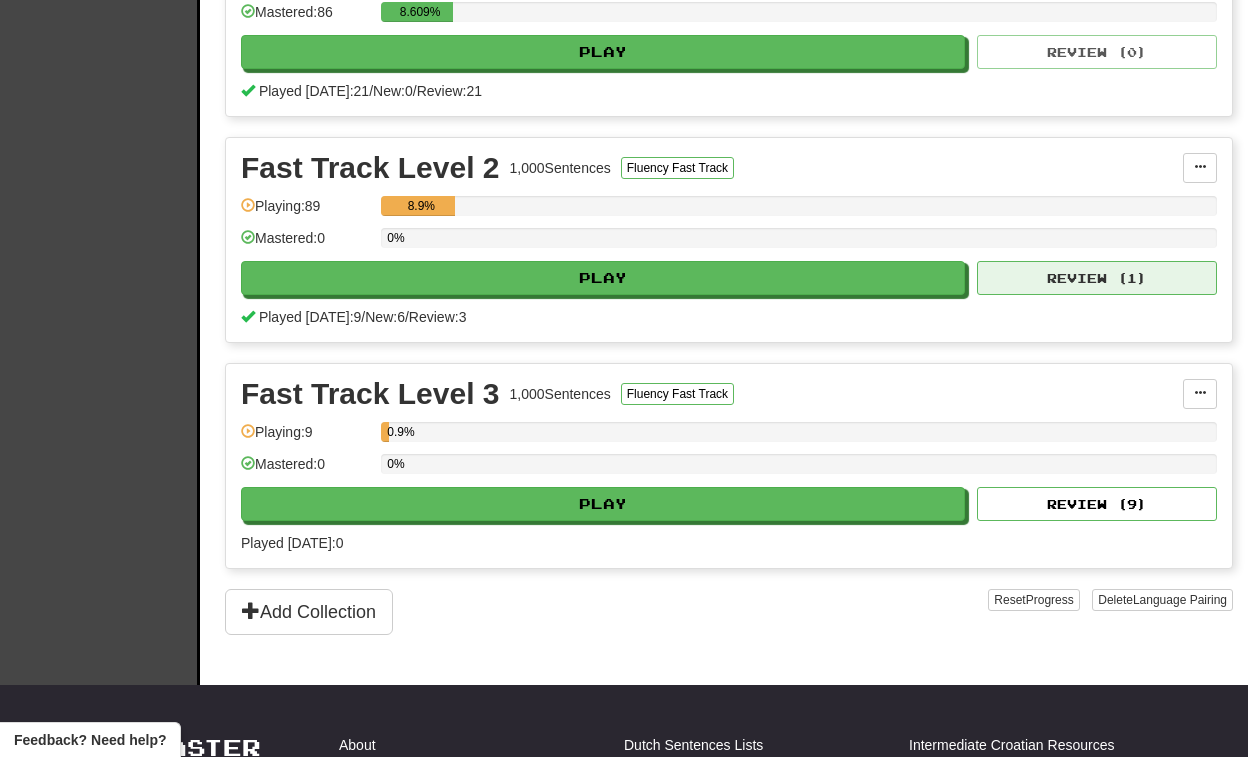 click on "Review ( 1 )" at bounding box center (1097, 278) 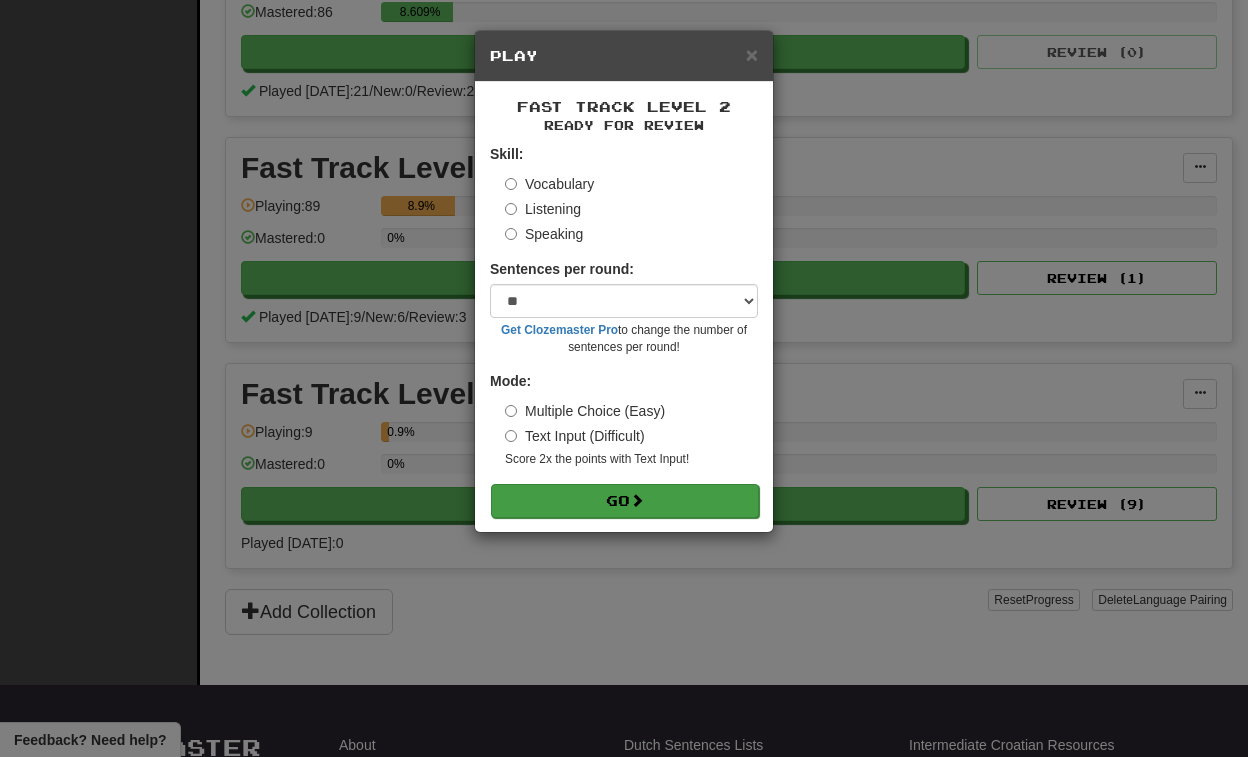 click at bounding box center [637, 500] 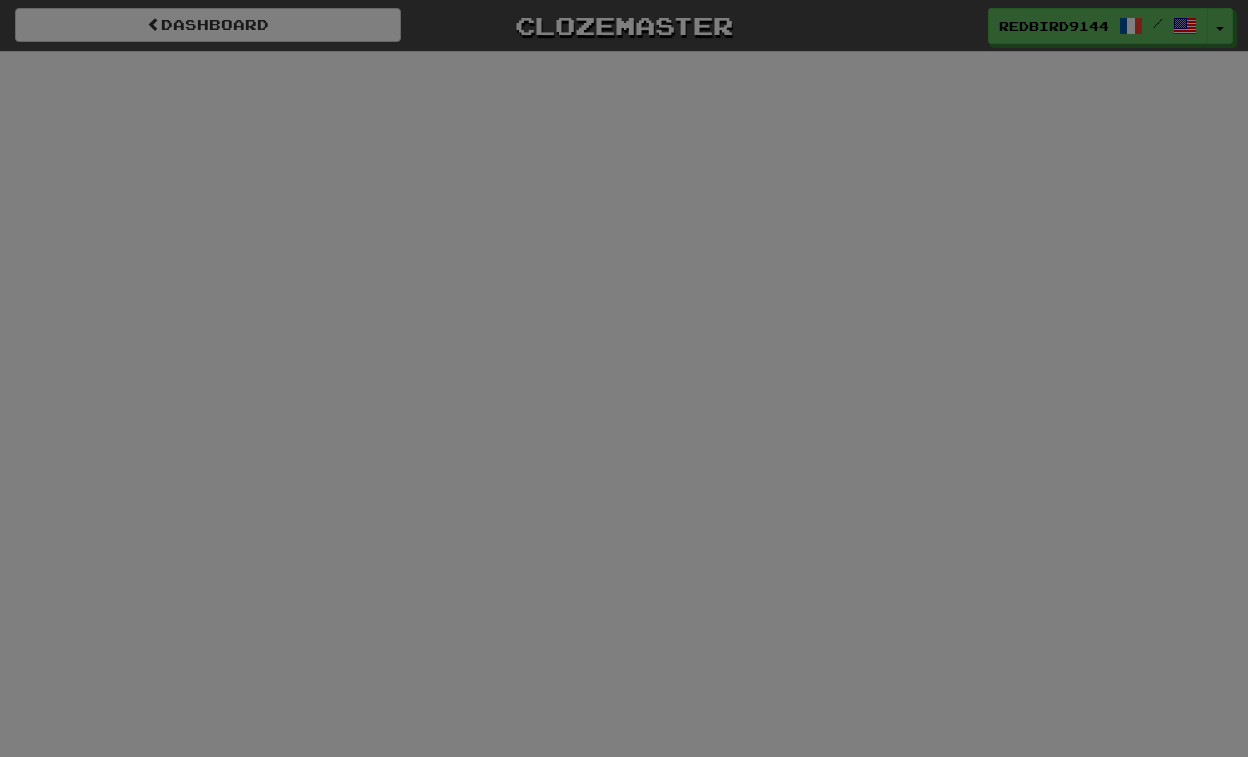 scroll, scrollTop: 0, scrollLeft: 0, axis: both 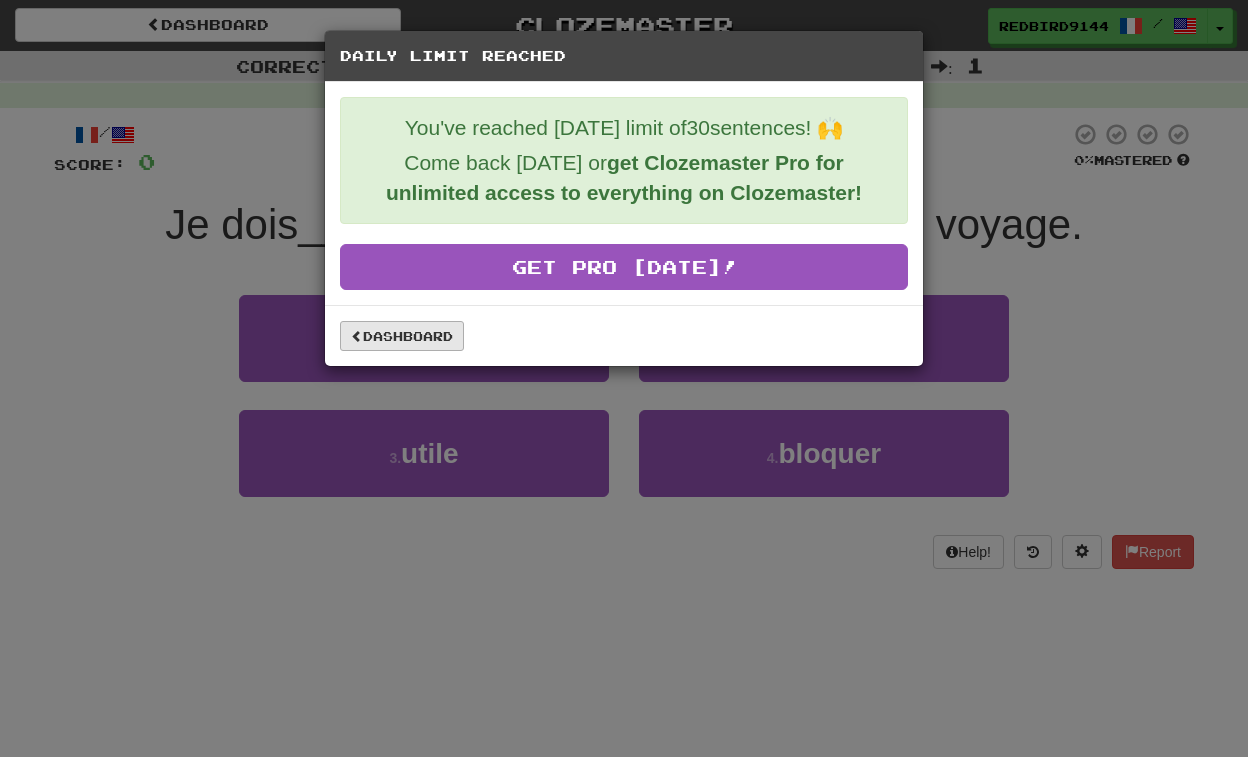 click on "Dashboard" at bounding box center [402, 336] 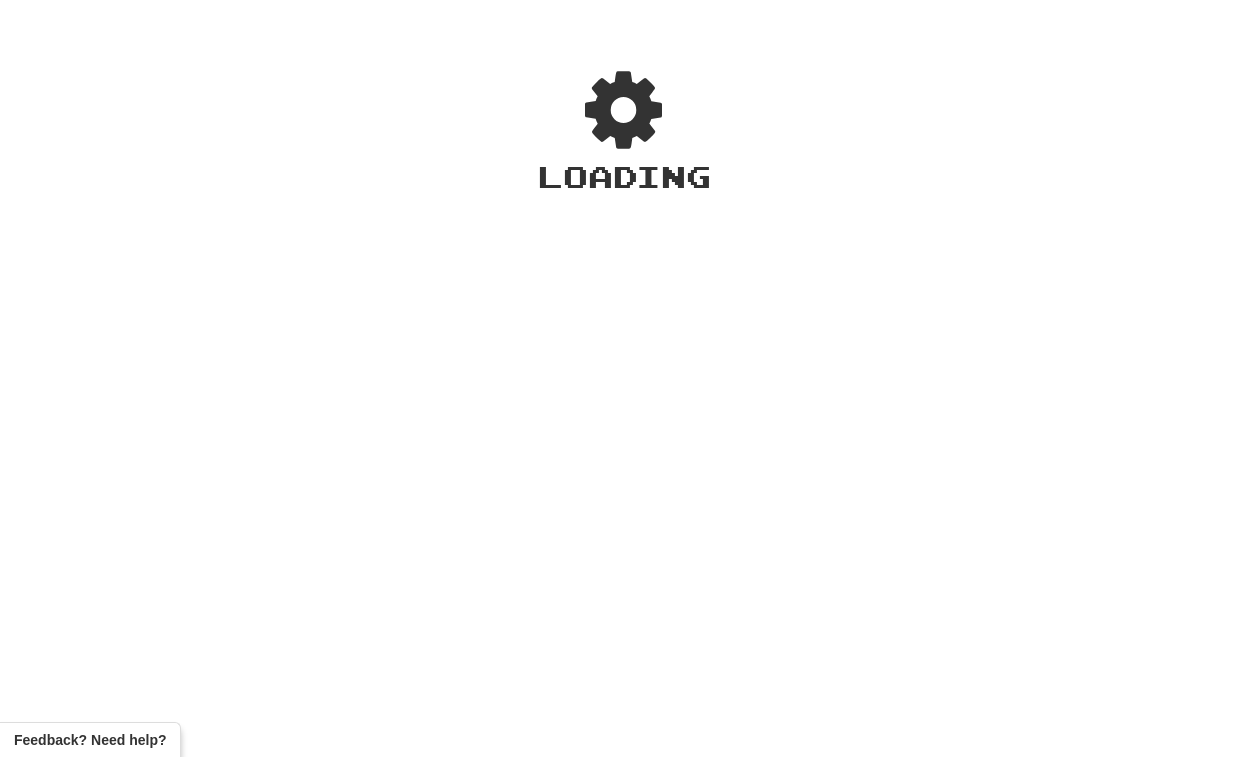 scroll, scrollTop: 0, scrollLeft: 0, axis: both 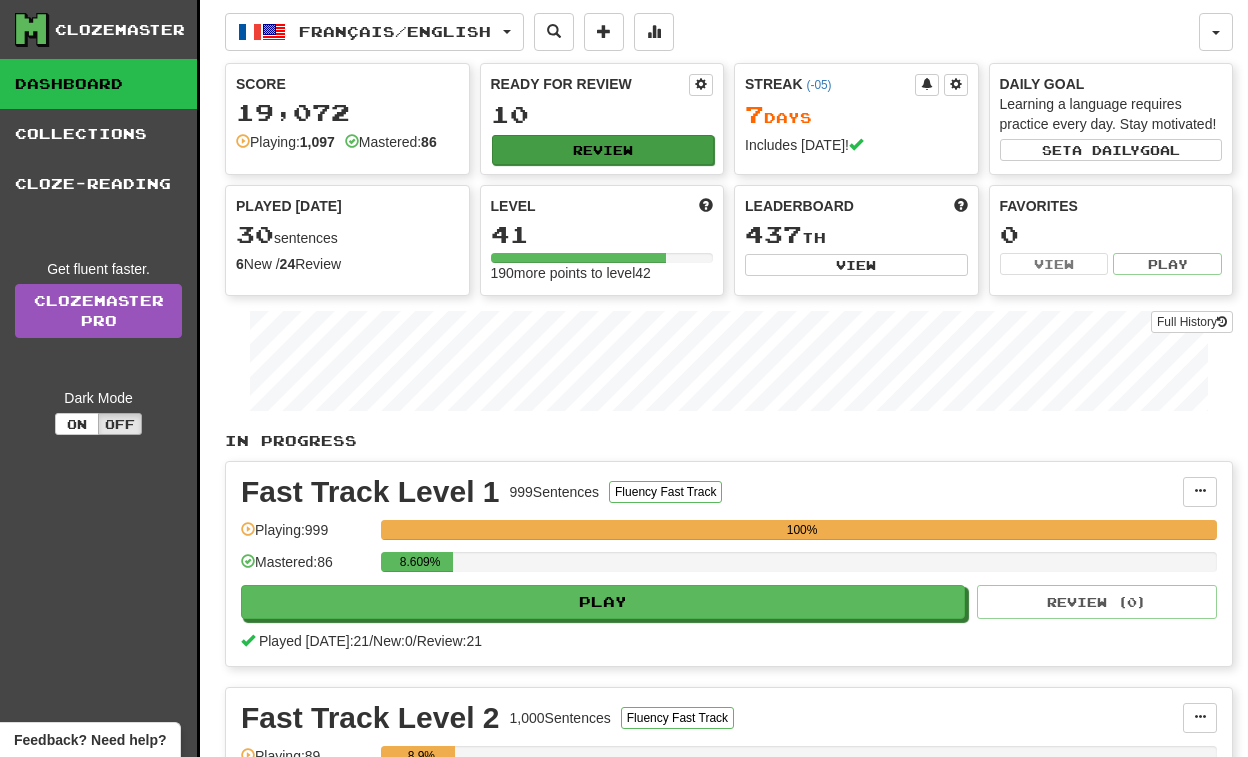 click on "Review" at bounding box center [603, 150] 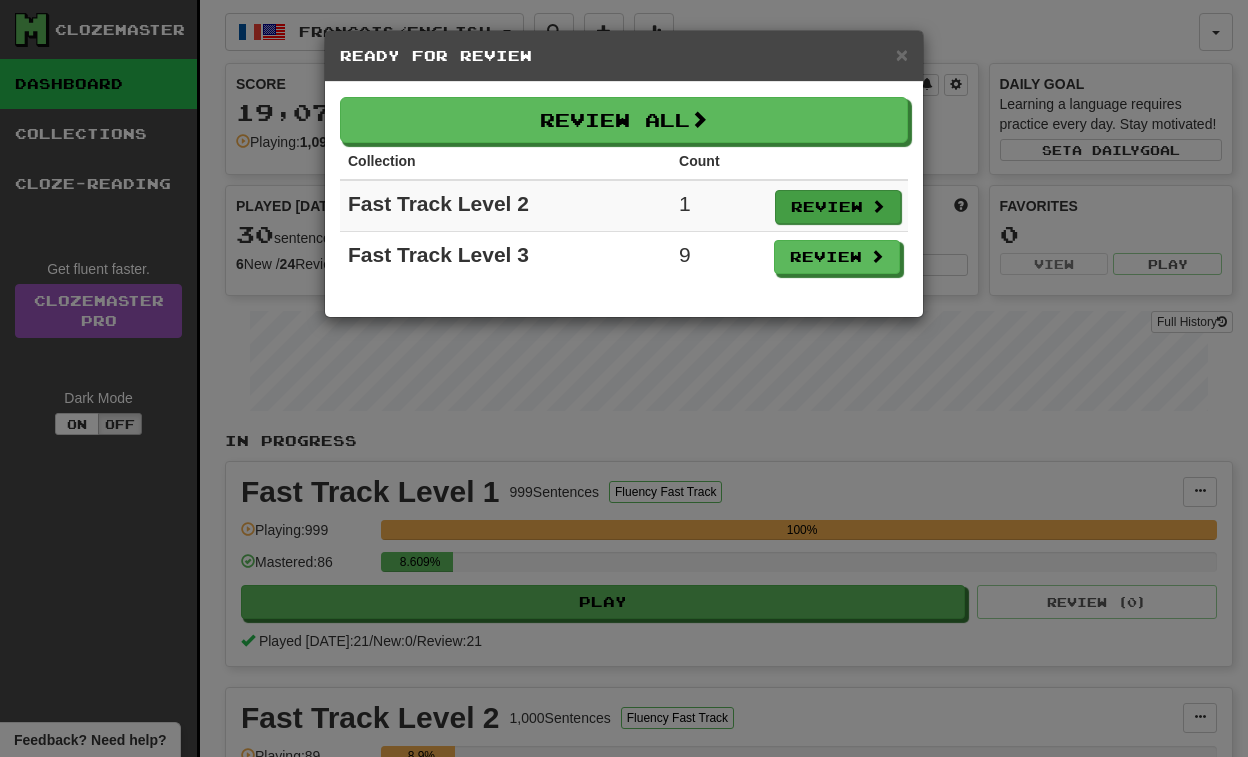 click on "Review" at bounding box center [838, 207] 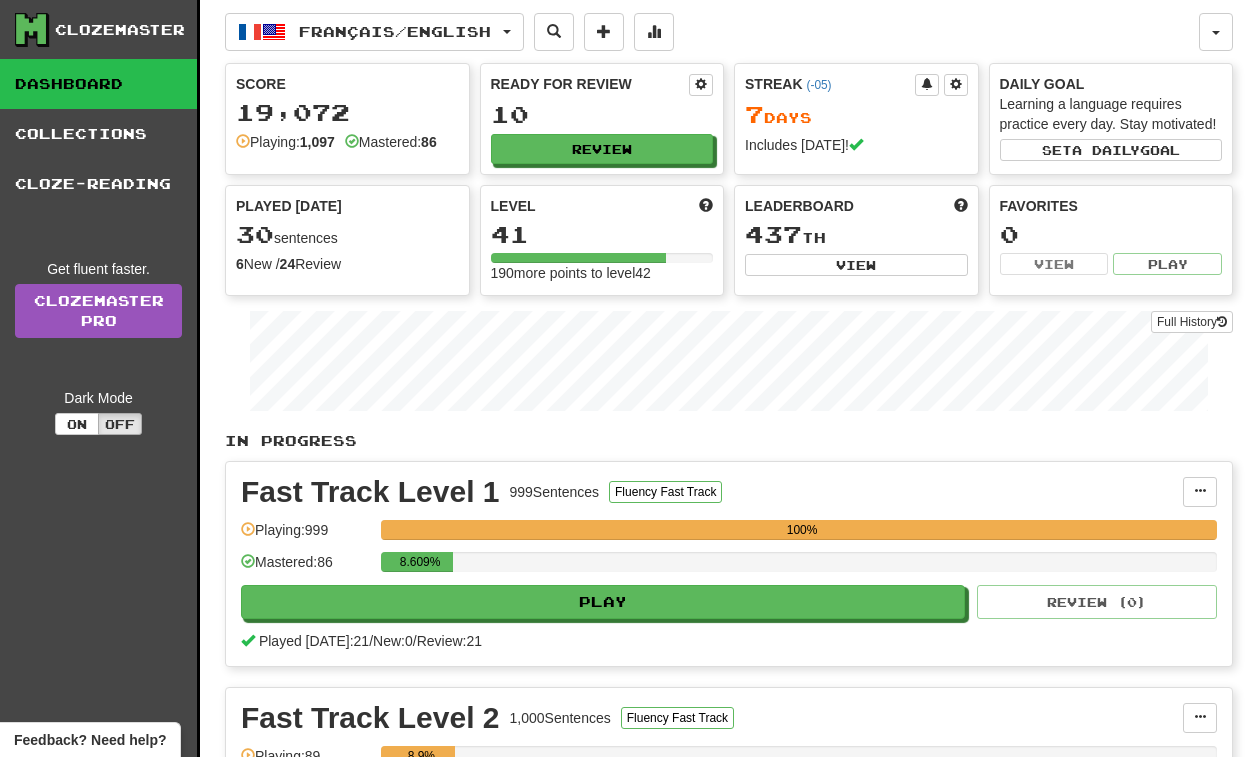 select on "**" 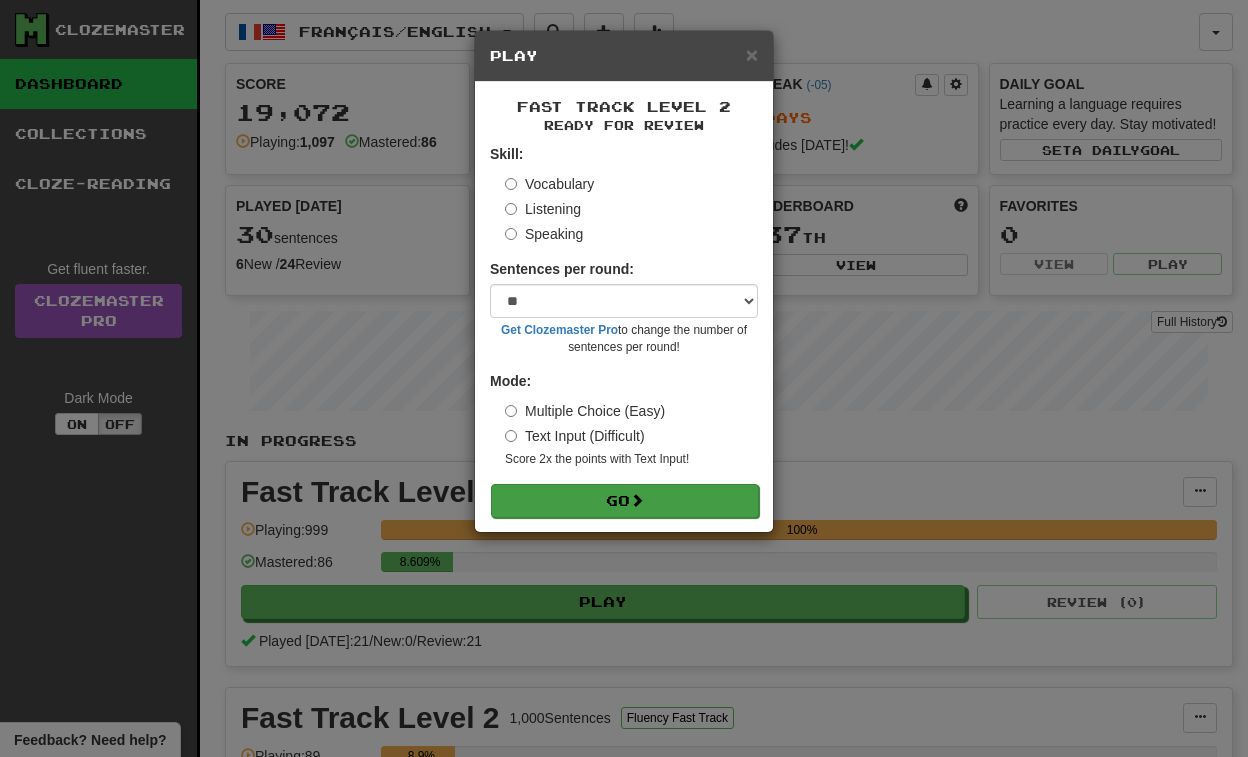 click on "Go" at bounding box center (625, 501) 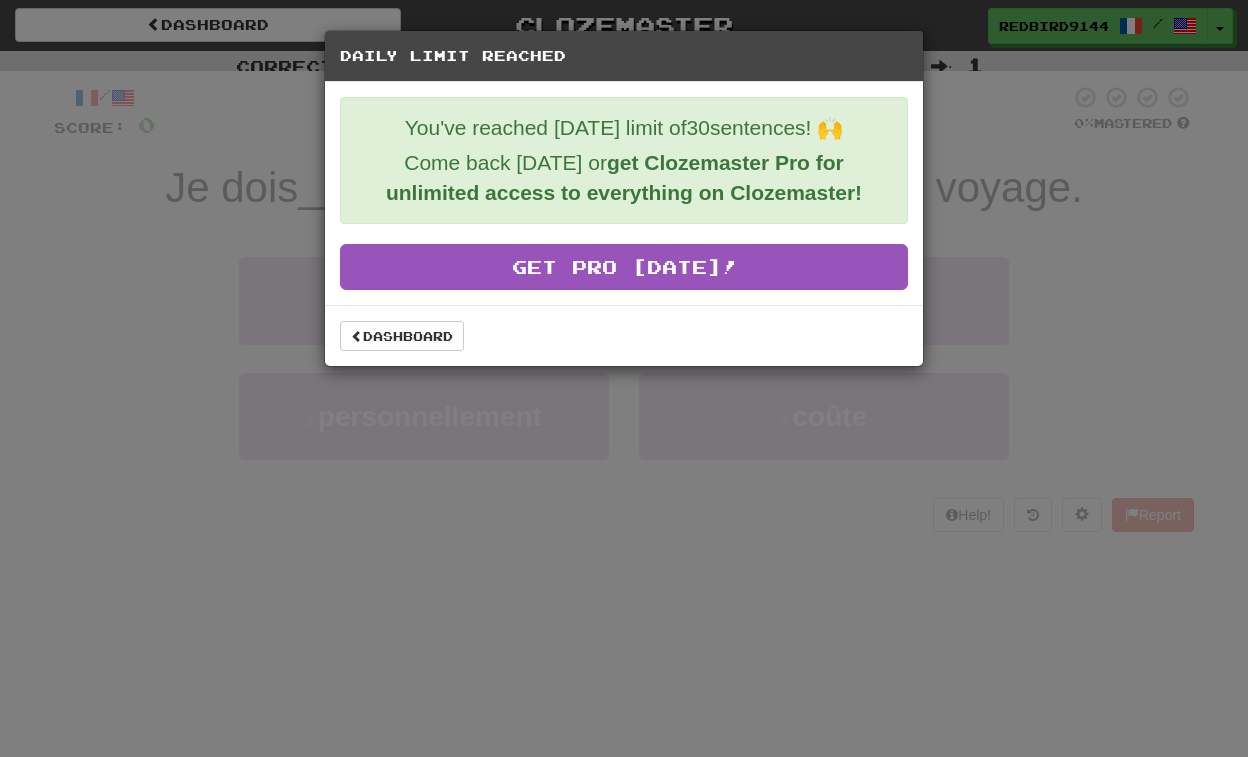 scroll, scrollTop: 0, scrollLeft: 0, axis: both 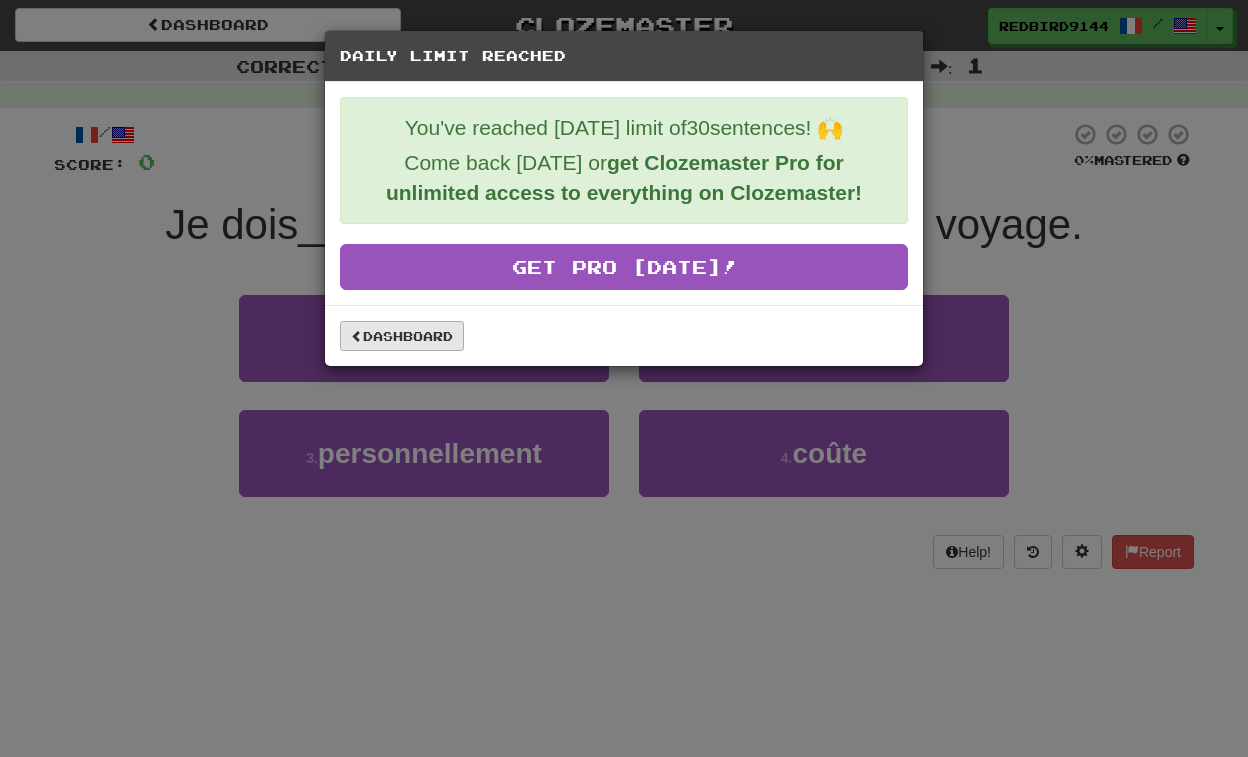 click on "Dashboard" at bounding box center [402, 336] 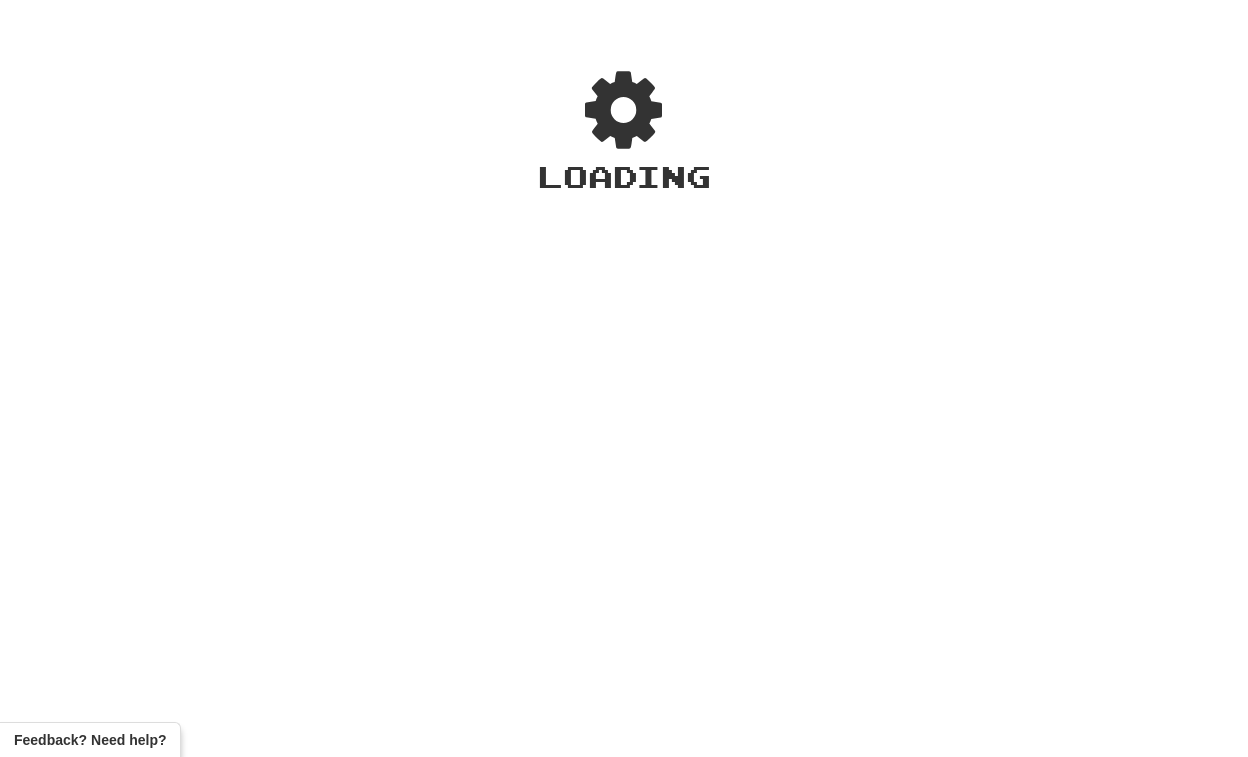 scroll, scrollTop: 0, scrollLeft: 0, axis: both 